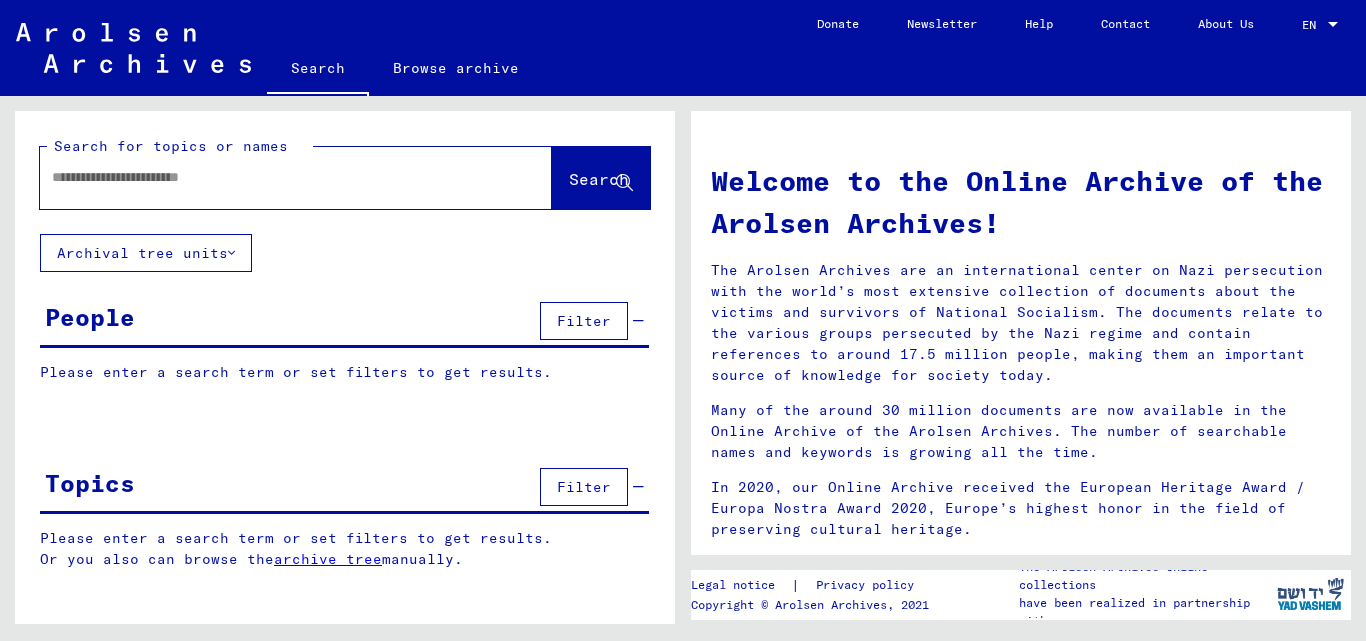 scroll, scrollTop: 0, scrollLeft: 0, axis: both 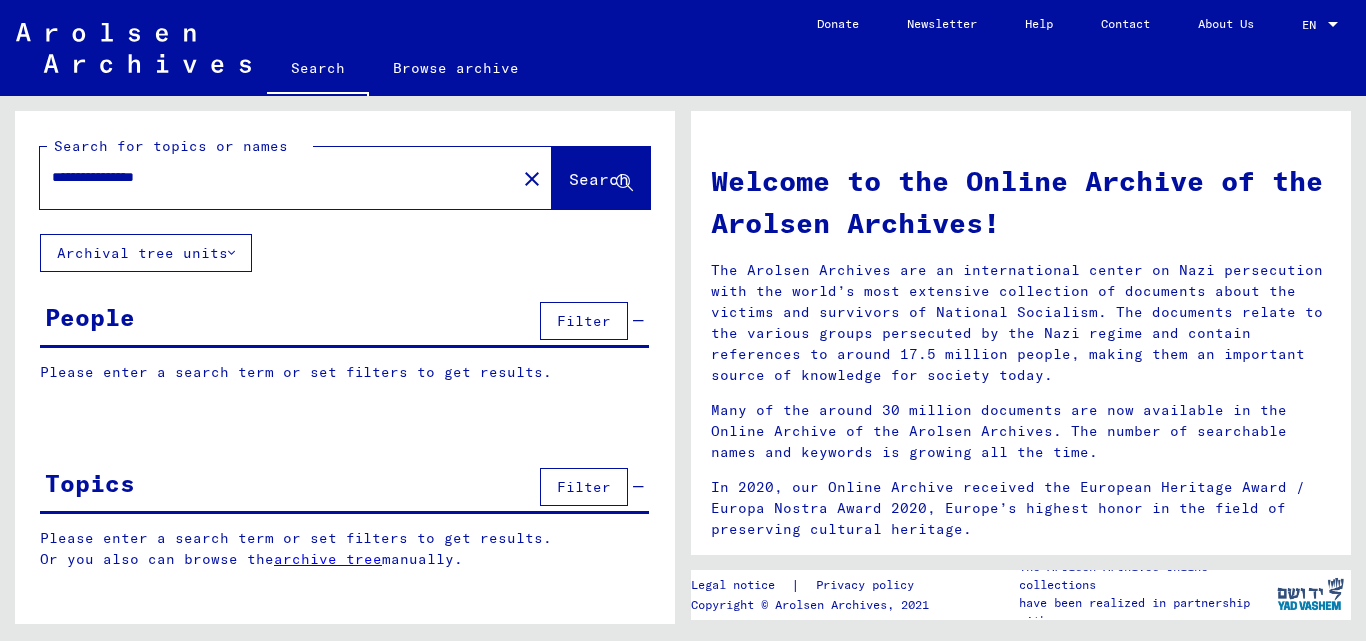 type on "**********" 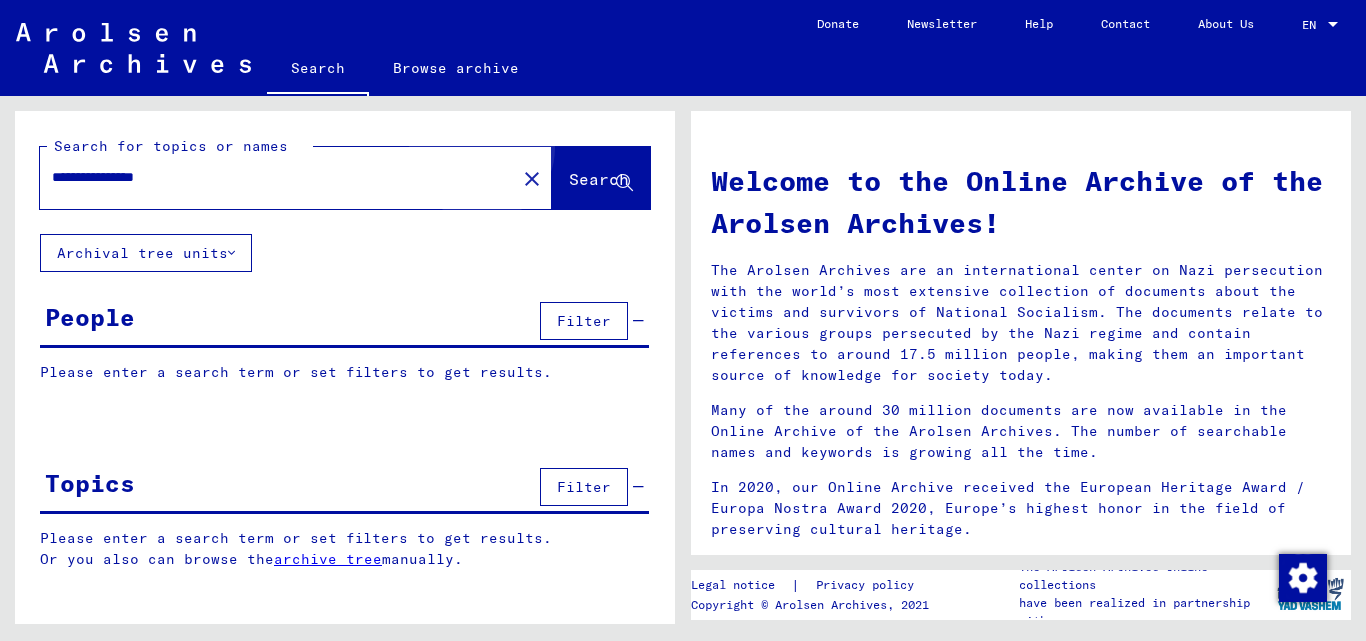 click on "Search" 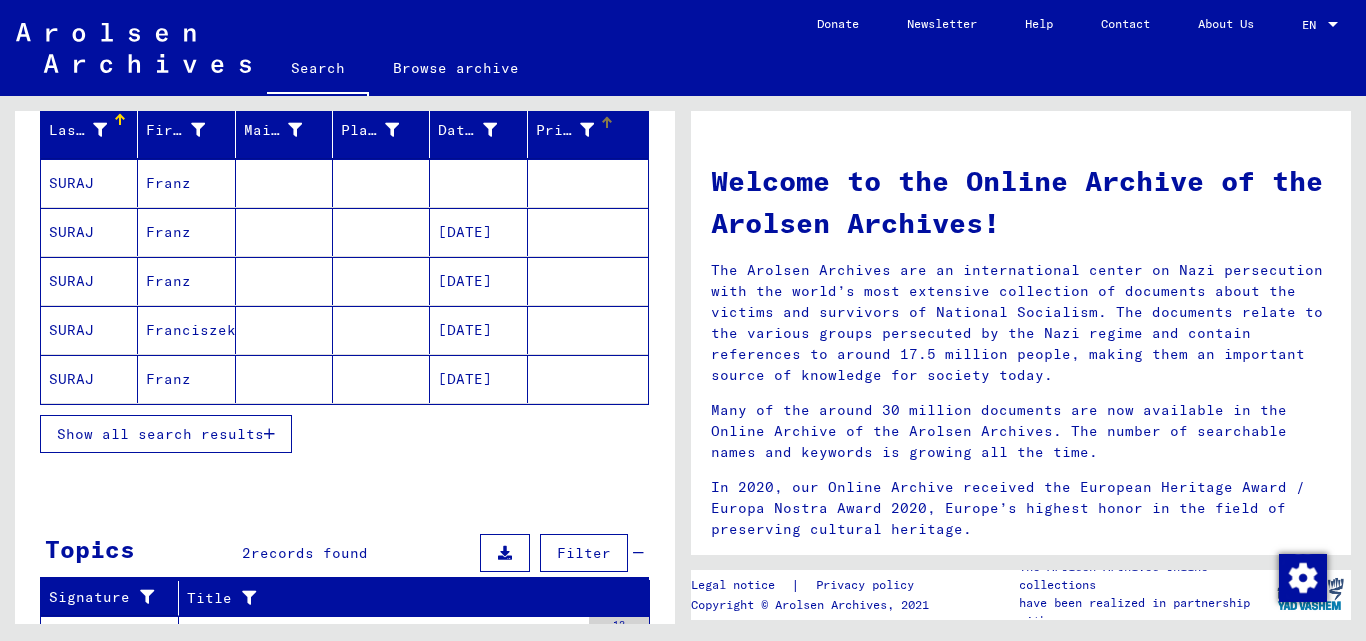 scroll, scrollTop: 250, scrollLeft: 0, axis: vertical 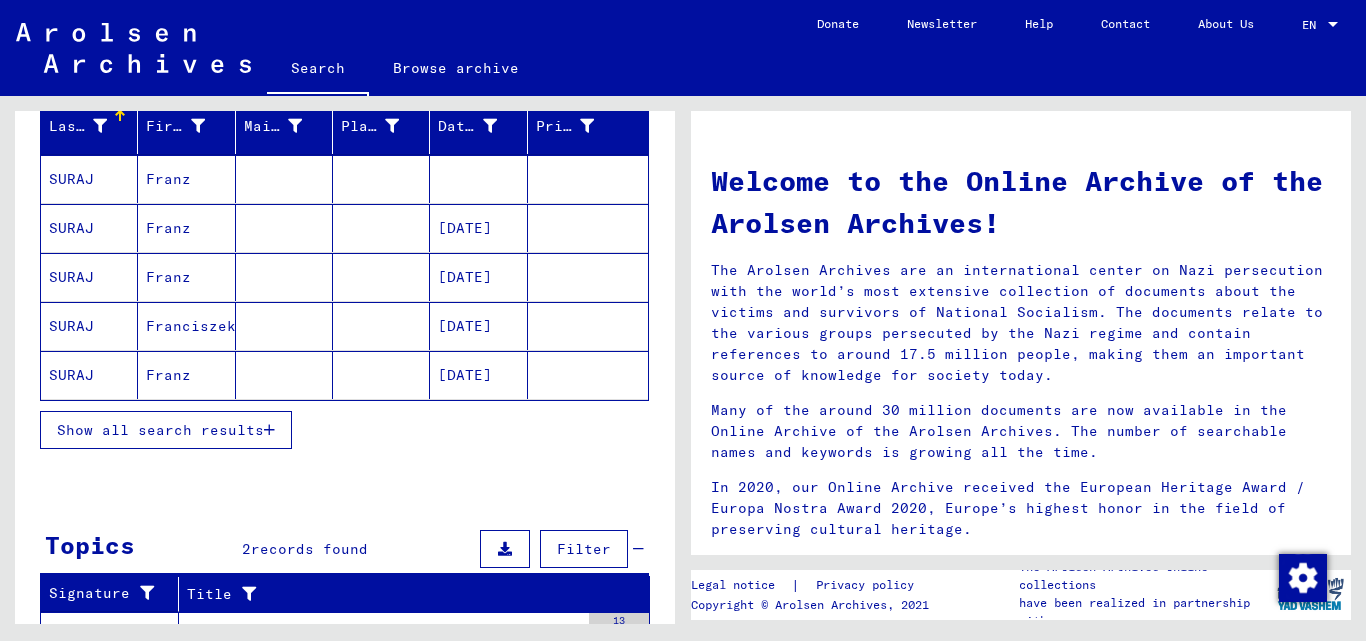 click on "Show all search results" at bounding box center (160, 430) 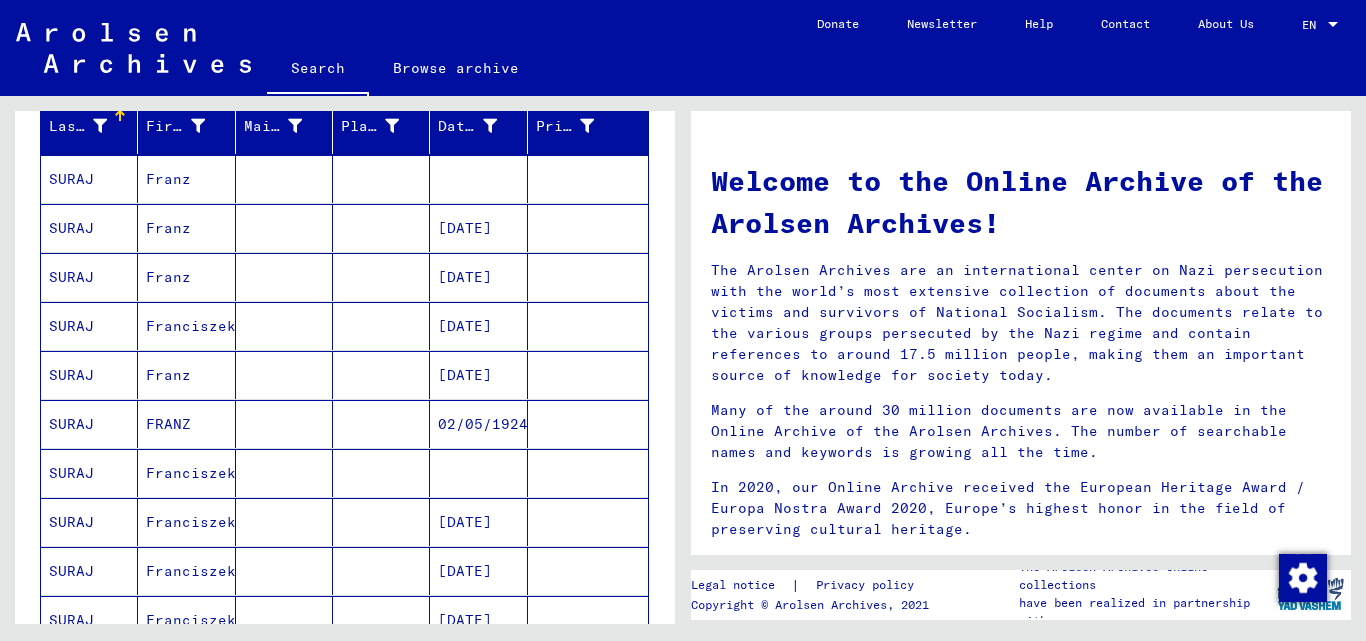 click on "Franciszek" at bounding box center (186, 375) 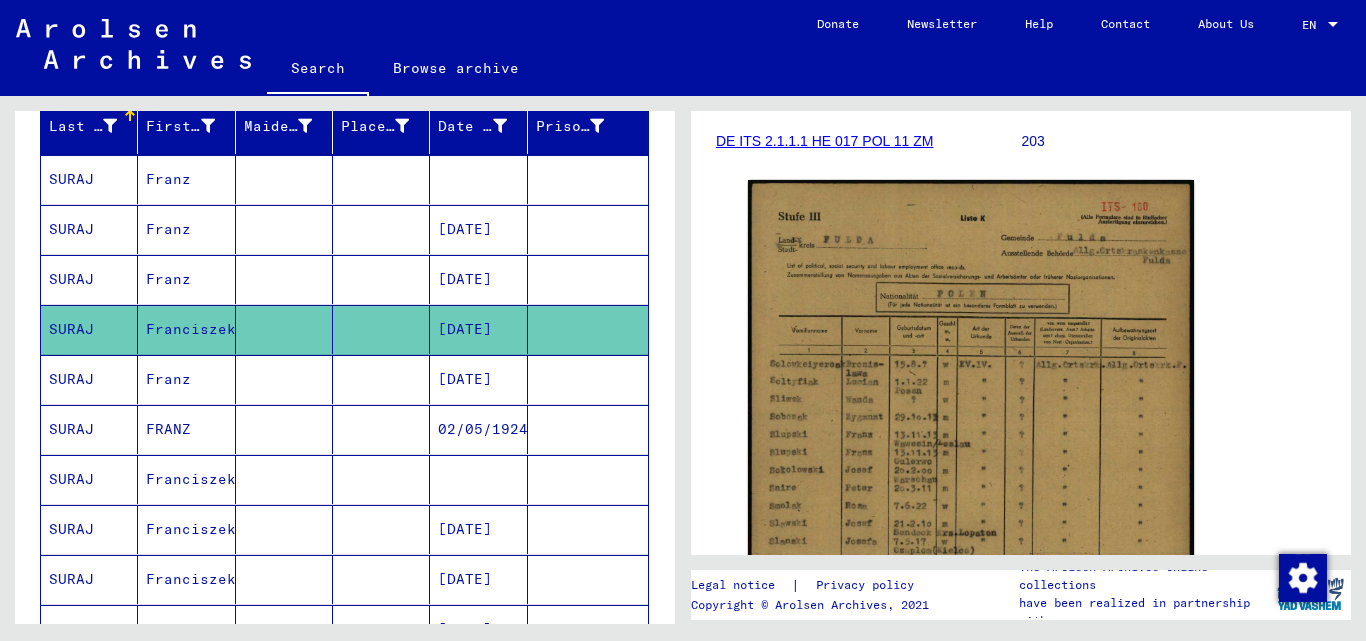 scroll, scrollTop: 300, scrollLeft: 0, axis: vertical 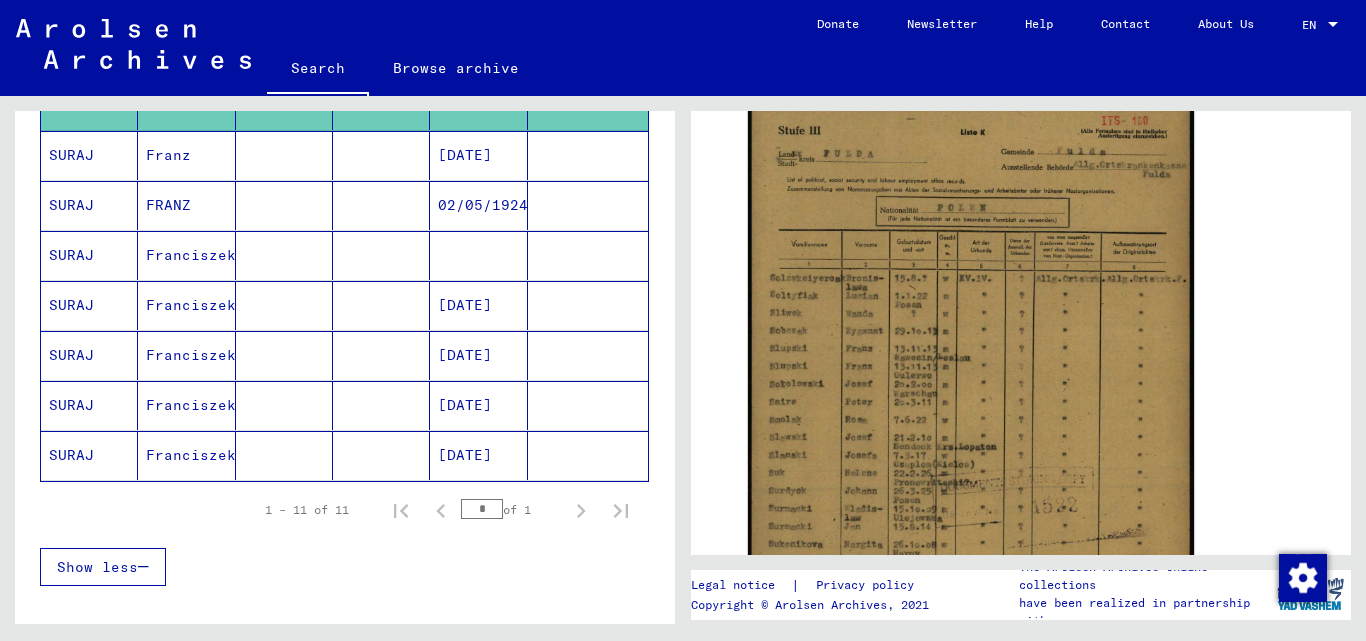 click at bounding box center (284, 355) 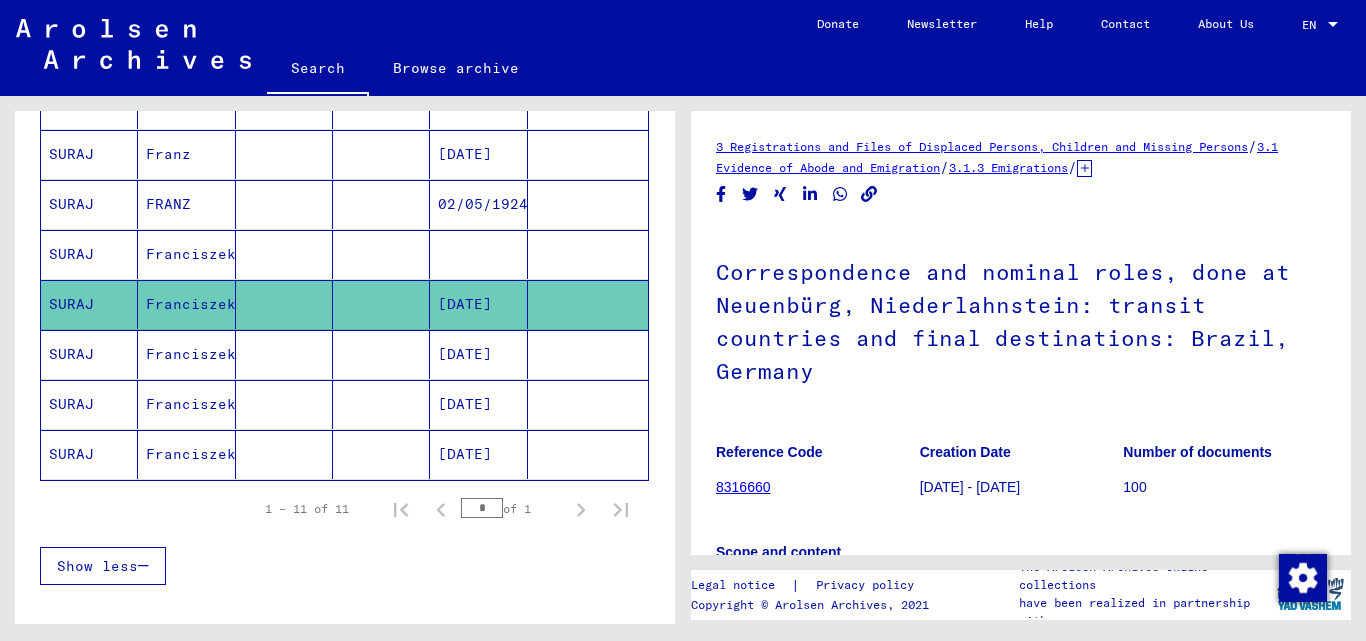scroll, scrollTop: 398, scrollLeft: 0, axis: vertical 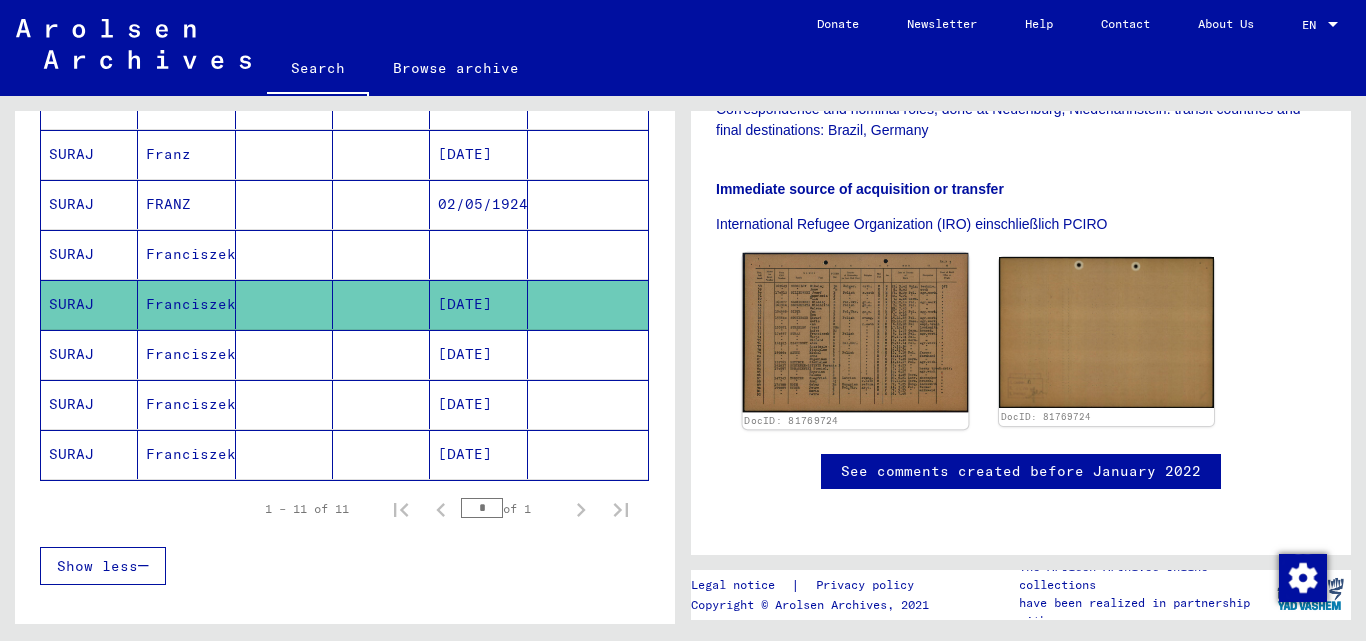 click 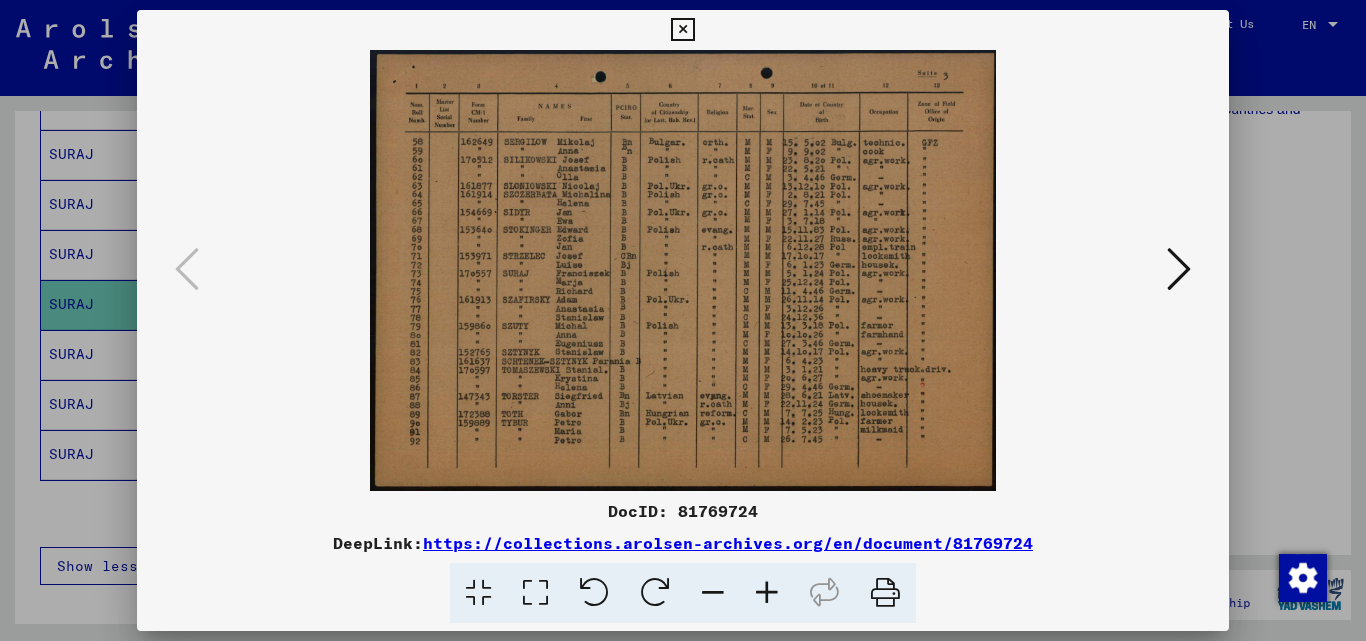 click at bounding box center [767, 593] 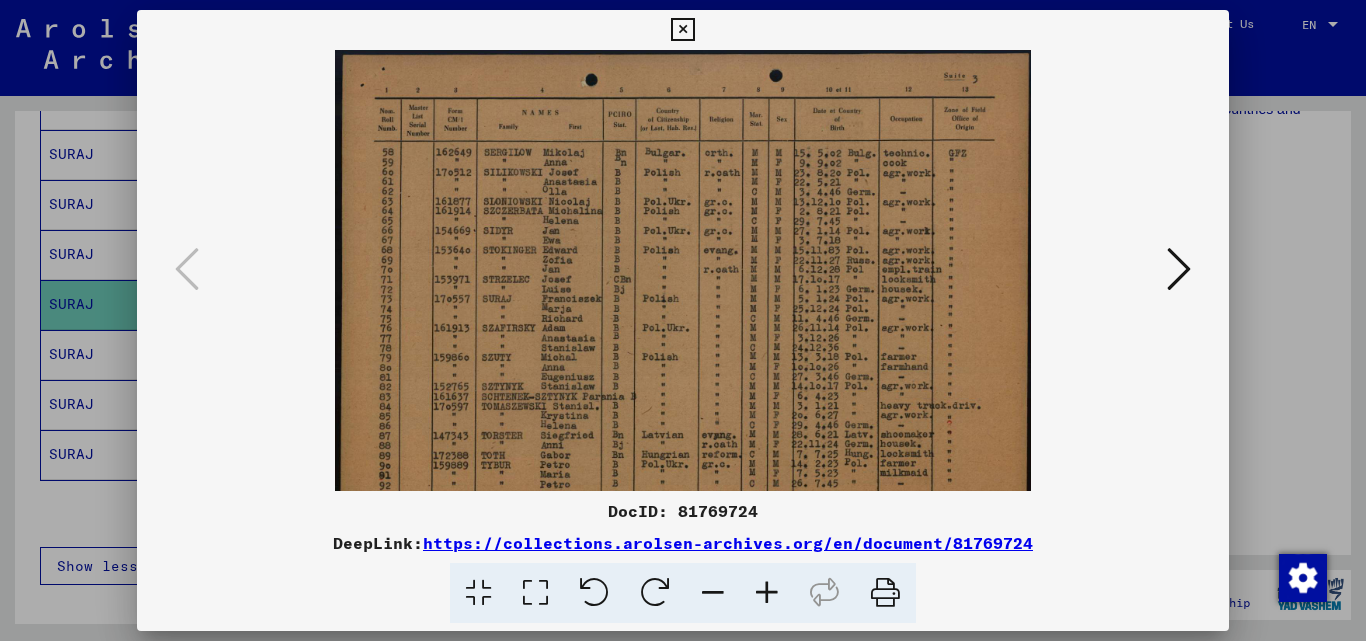 click at bounding box center [767, 593] 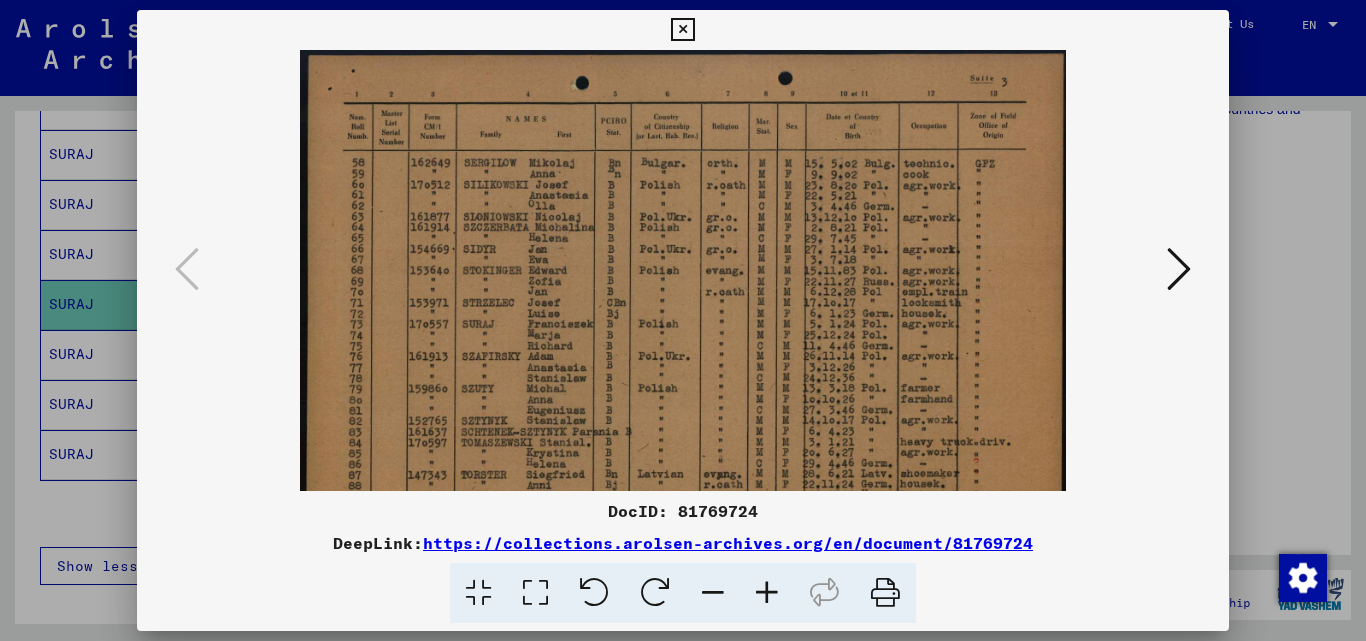 click at bounding box center (767, 593) 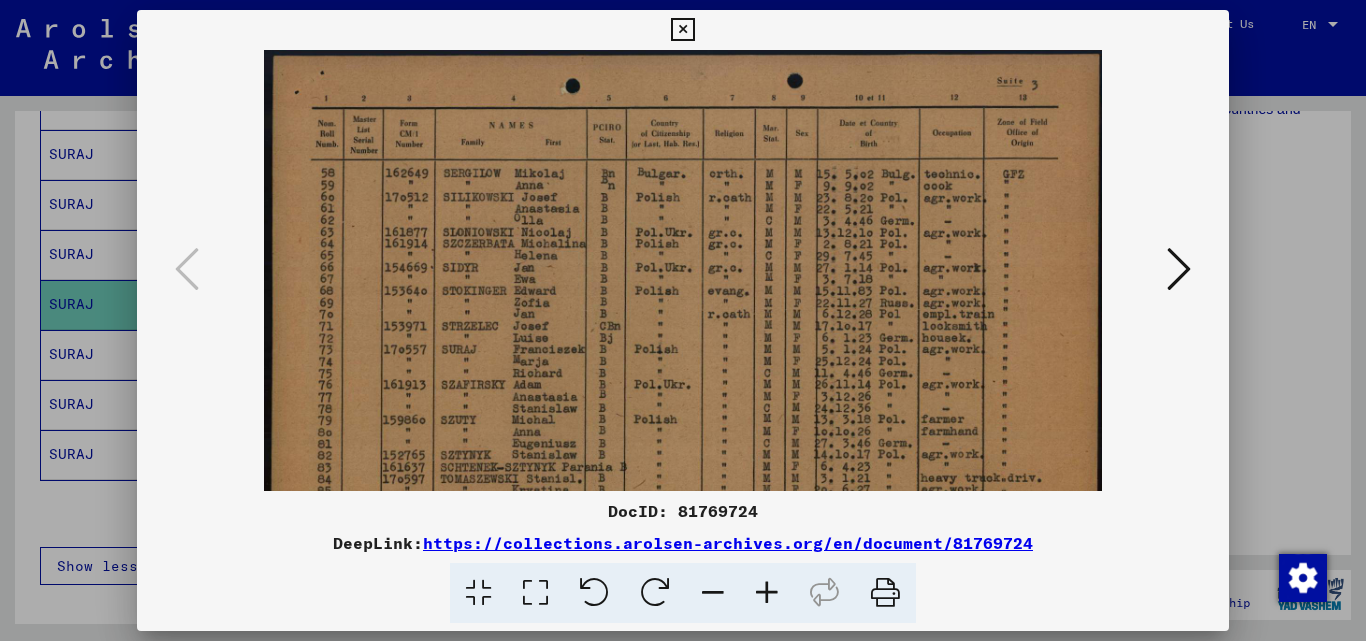 click at bounding box center [767, 593] 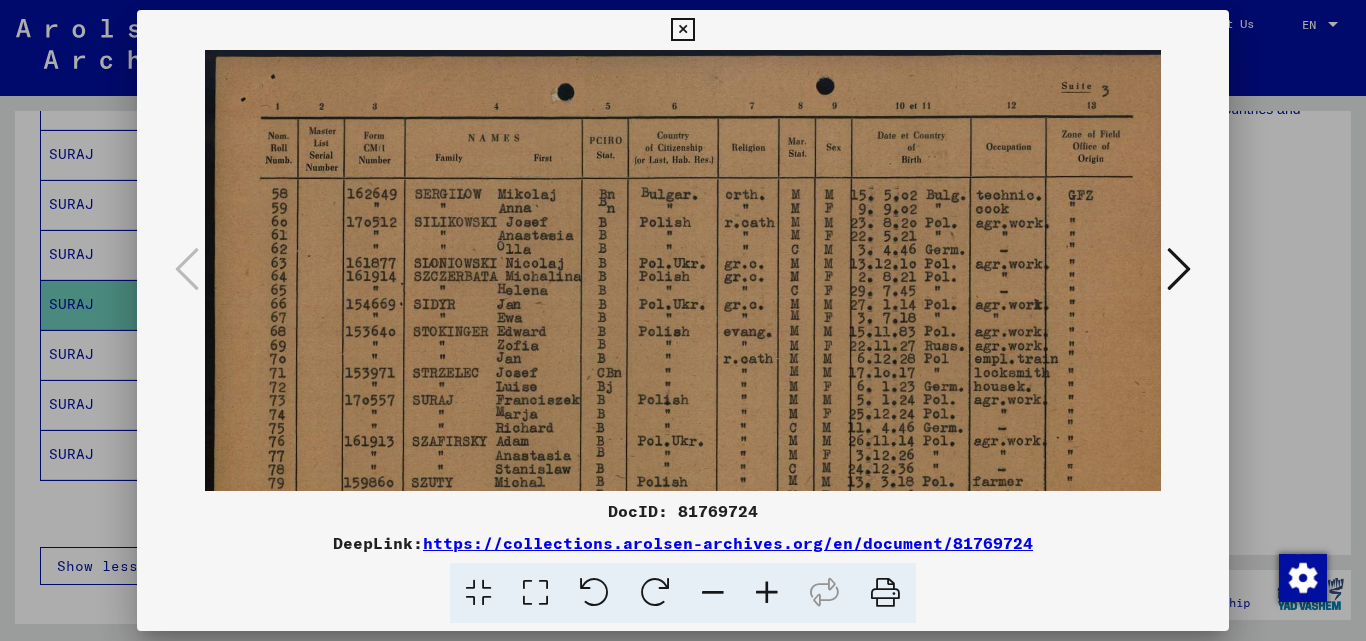 click at bounding box center (767, 593) 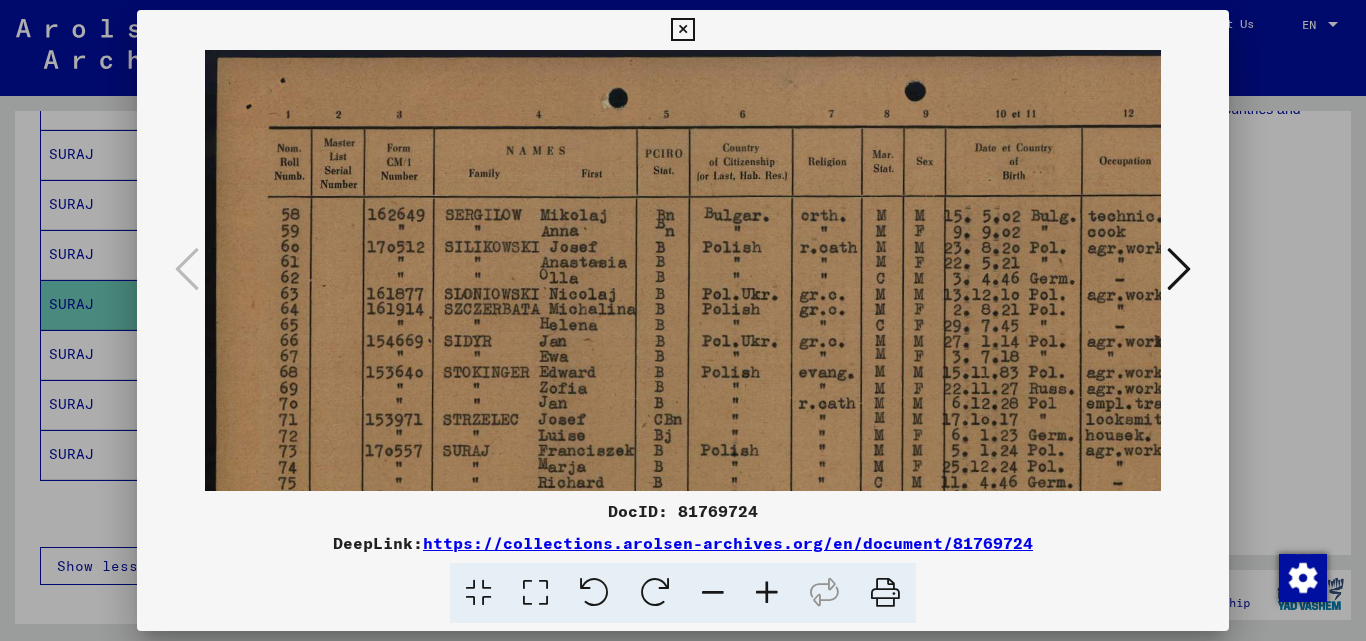 click at bounding box center [767, 593] 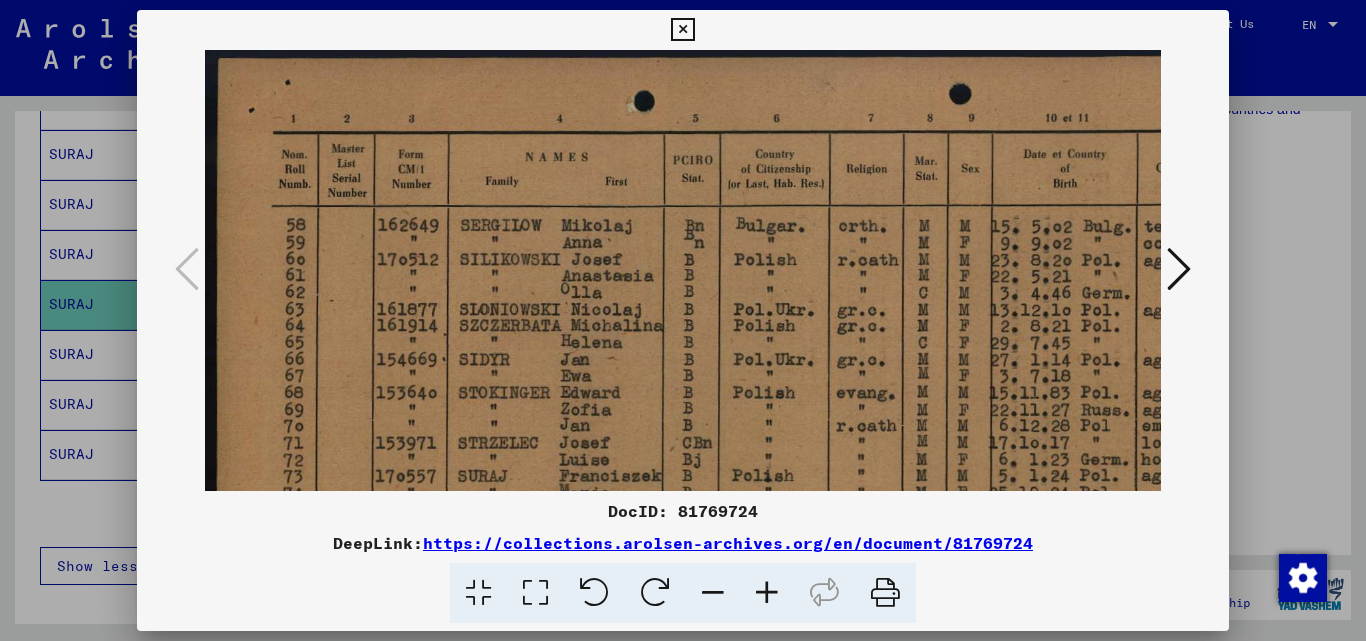 scroll, scrollTop: 39, scrollLeft: 0, axis: vertical 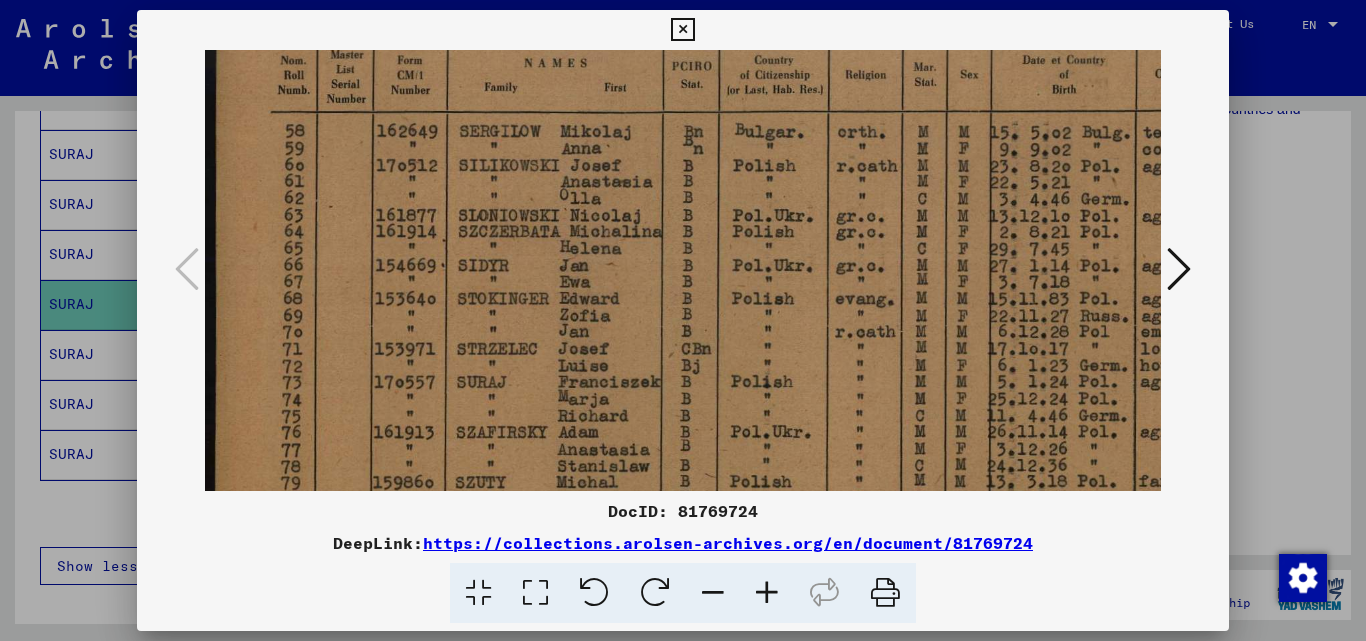 drag, startPoint x: 733, startPoint y: 376, endPoint x: 732, endPoint y: 291, distance: 85.00588 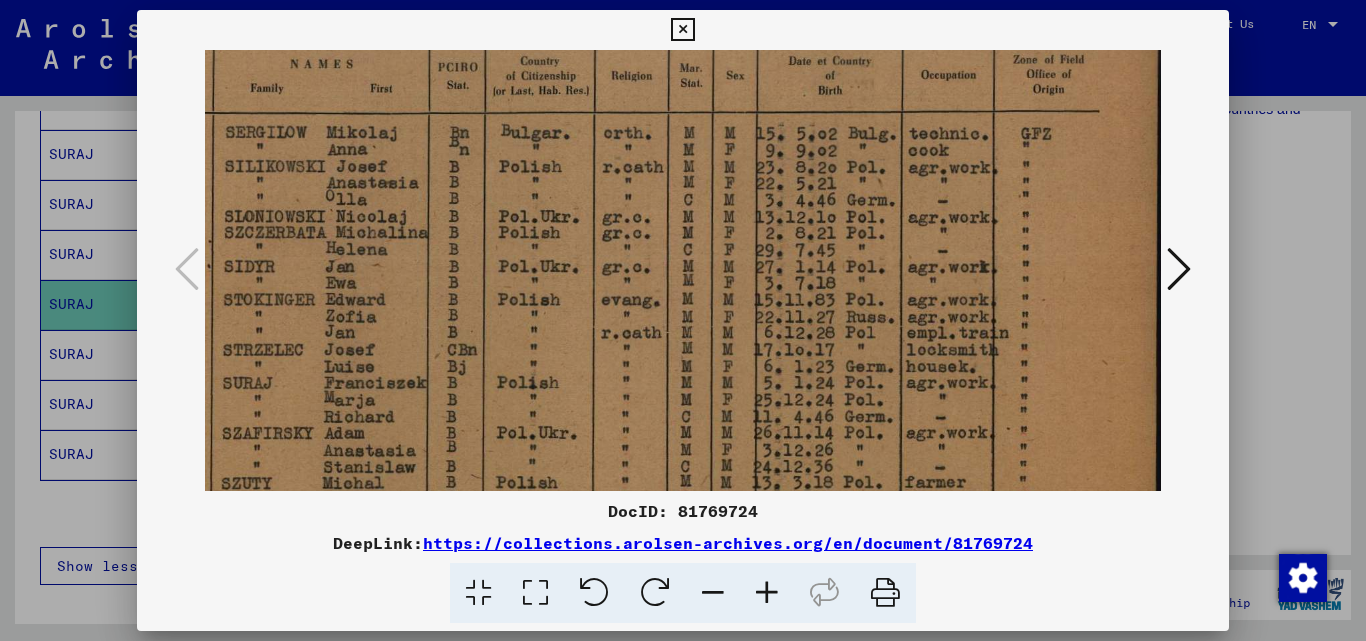 drag, startPoint x: 937, startPoint y: 425, endPoint x: 633, endPoint y: 427, distance: 304.0066 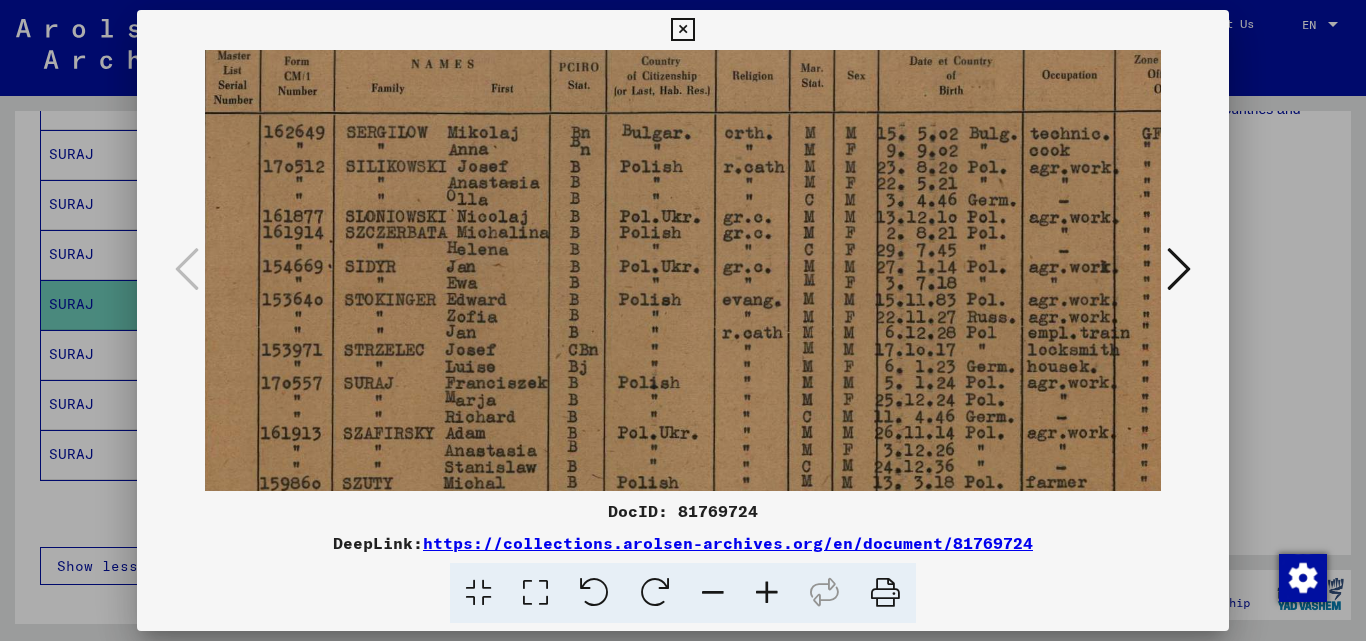 scroll, scrollTop: 94, scrollLeft: 110, axis: both 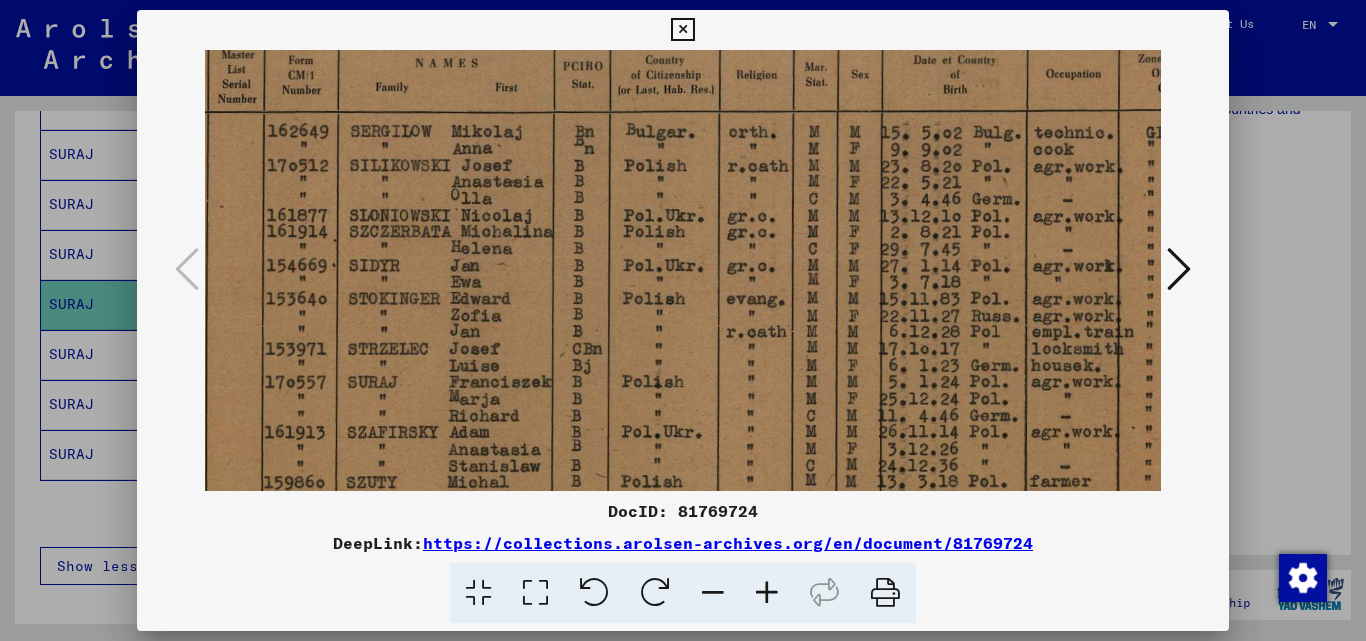 drag, startPoint x: 669, startPoint y: 429, endPoint x: 794, endPoint y: 429, distance: 125 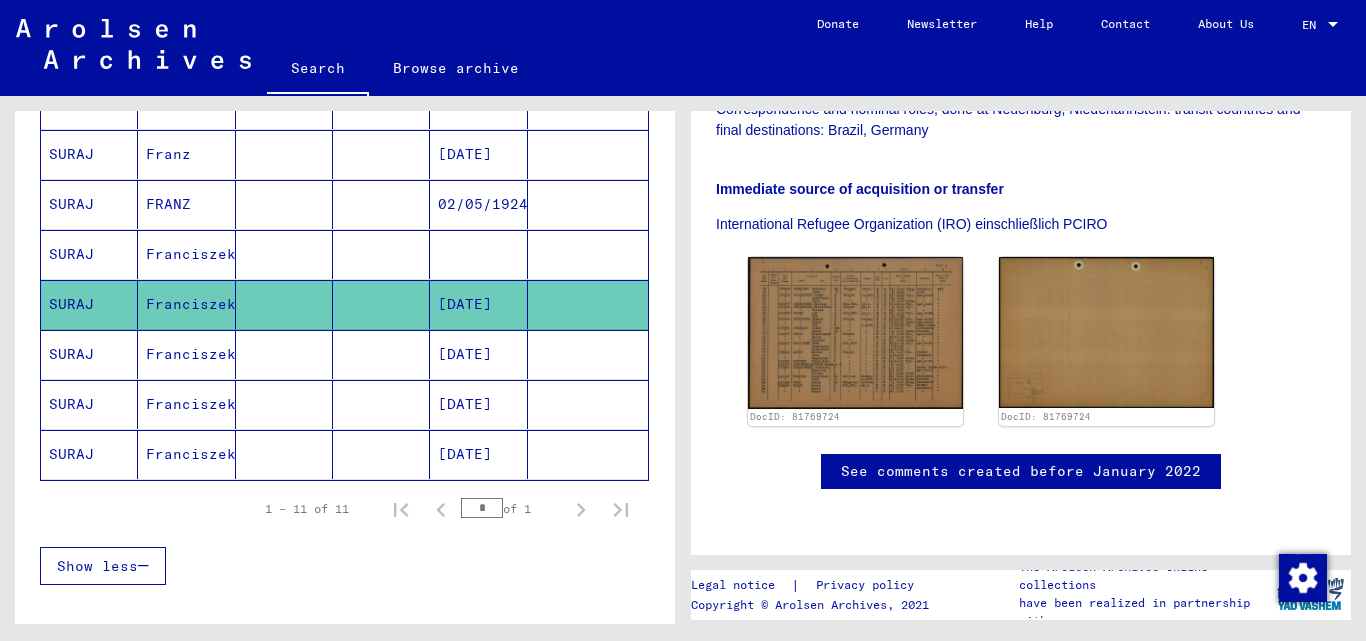 click on "[DATE]" at bounding box center [478, 404] 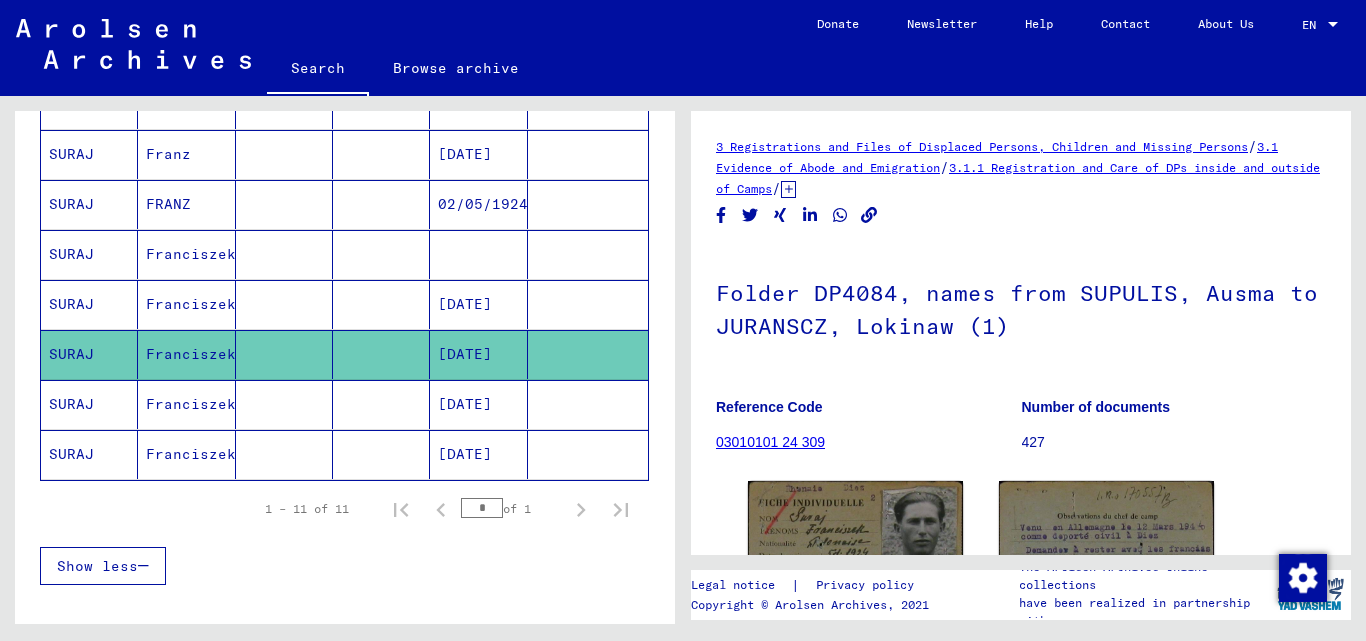 scroll, scrollTop: 300, scrollLeft: 0, axis: vertical 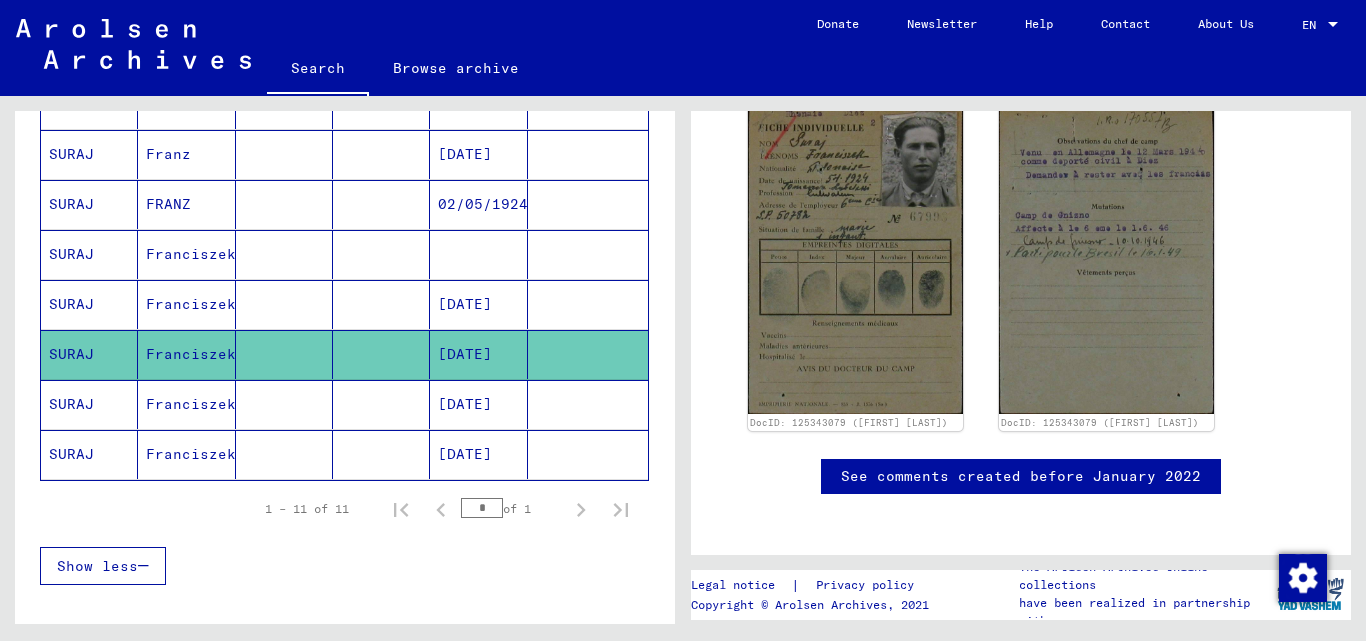 click on "[DATE]" at bounding box center [478, 454] 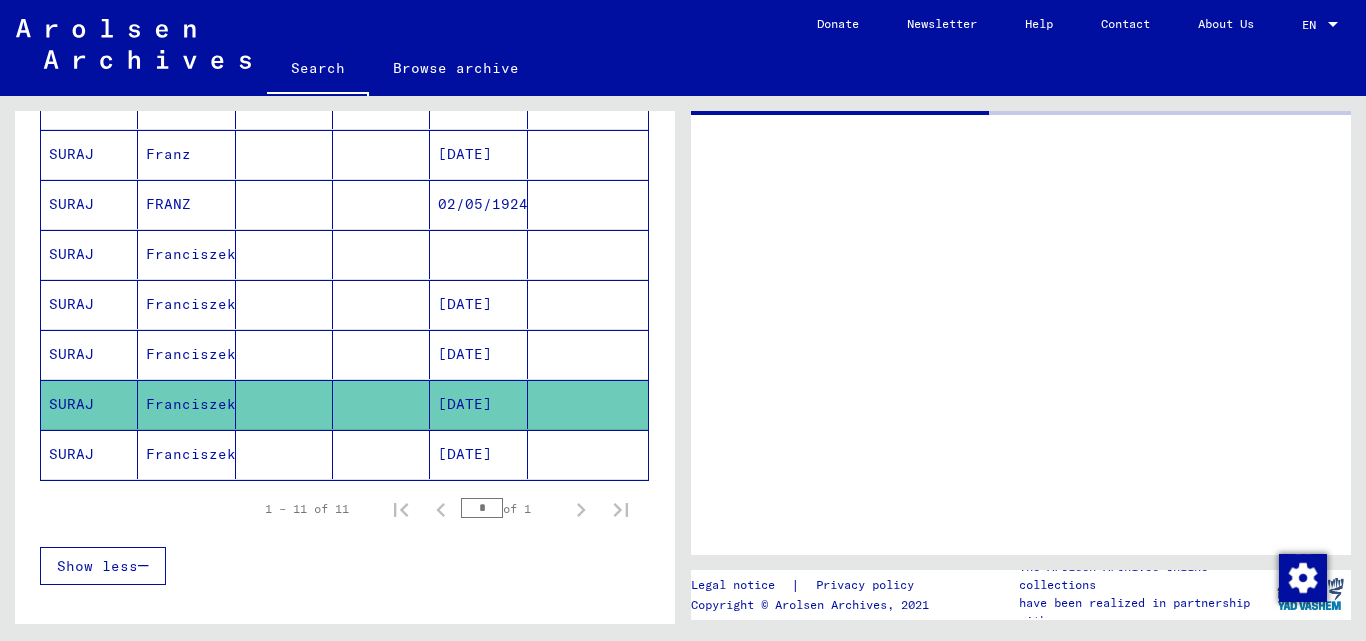 scroll, scrollTop: 0, scrollLeft: 0, axis: both 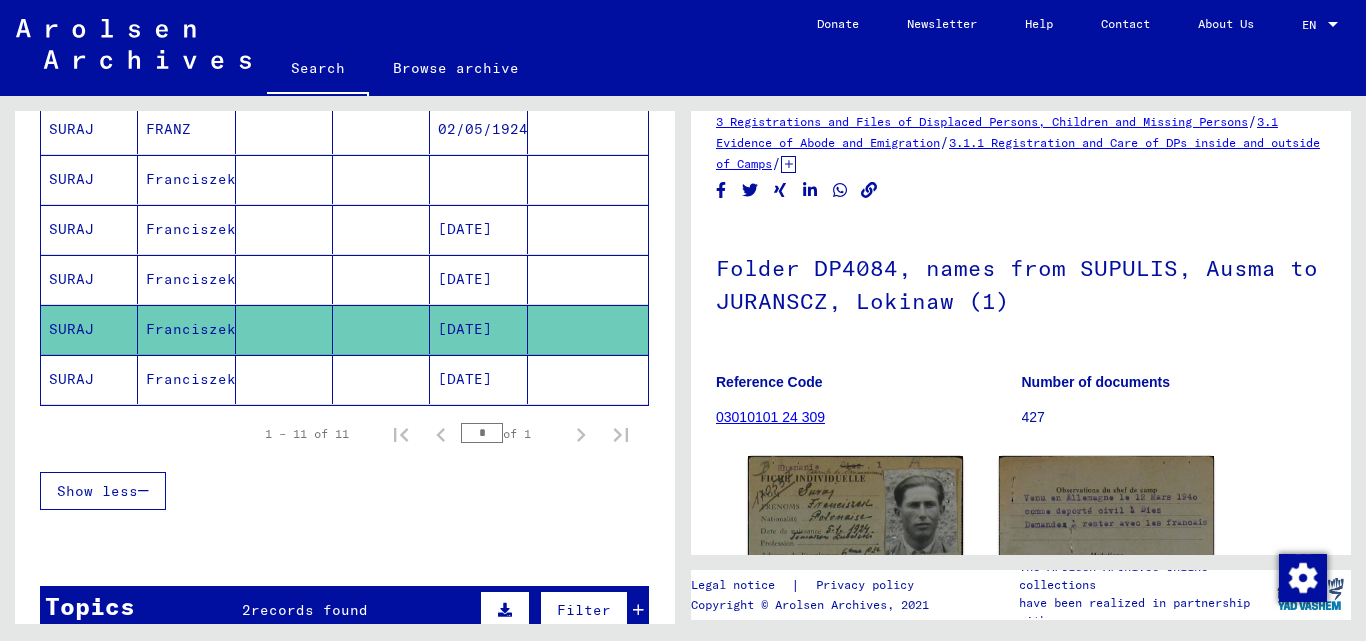 click 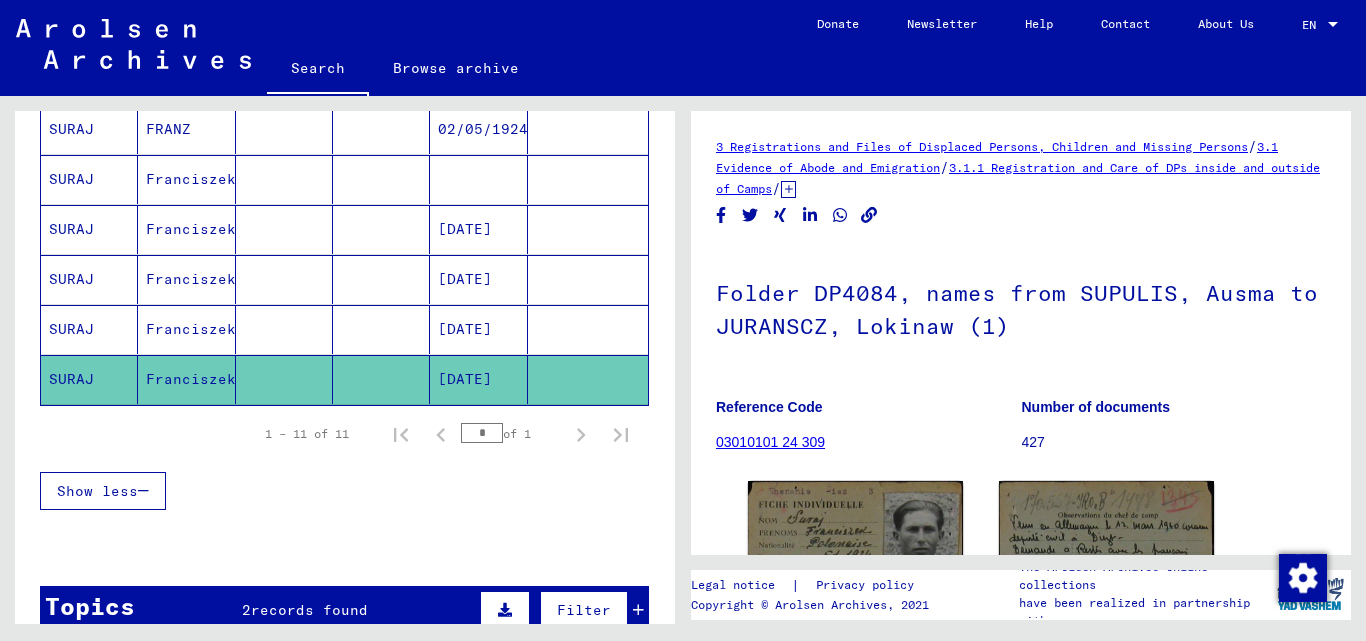 scroll, scrollTop: 73, scrollLeft: 0, axis: vertical 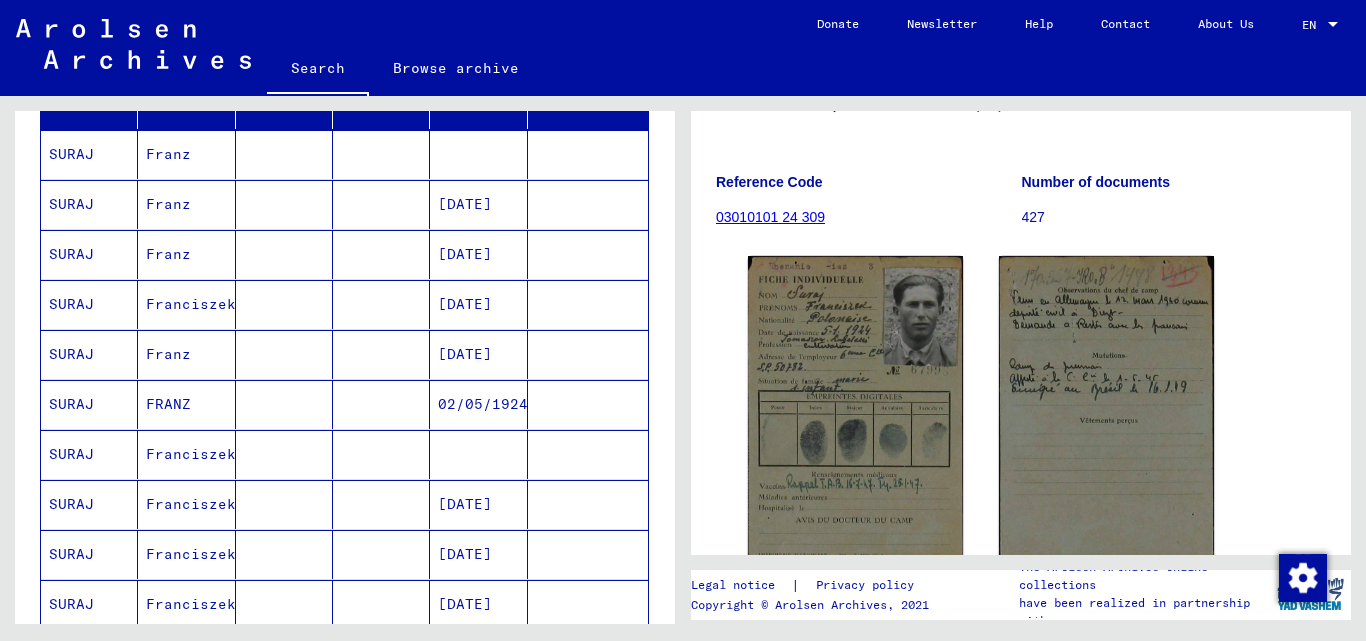 click at bounding box center (381, 504) 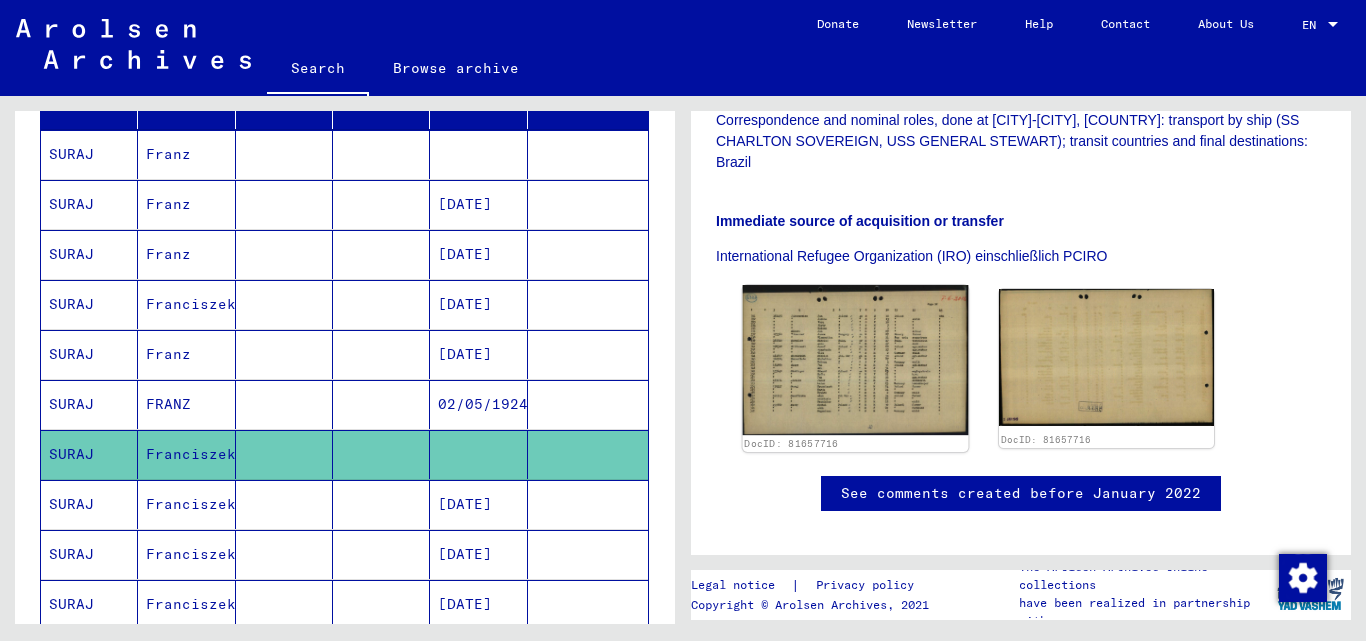 click 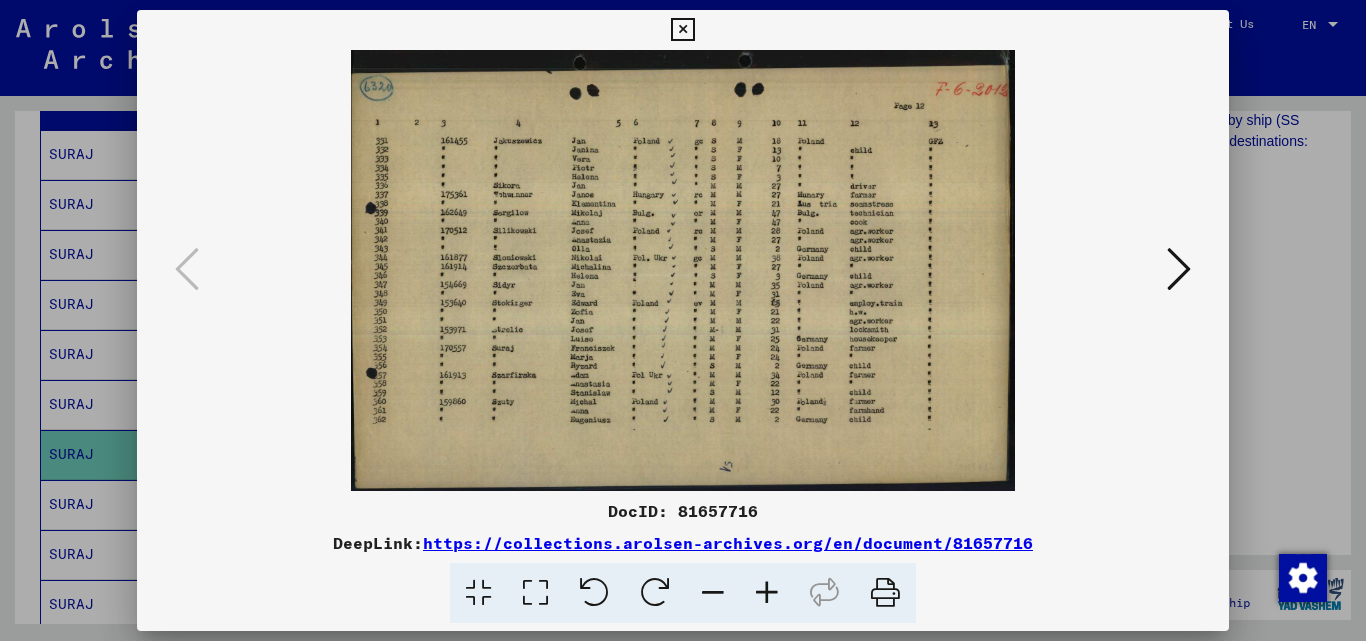 click at bounding box center [767, 593] 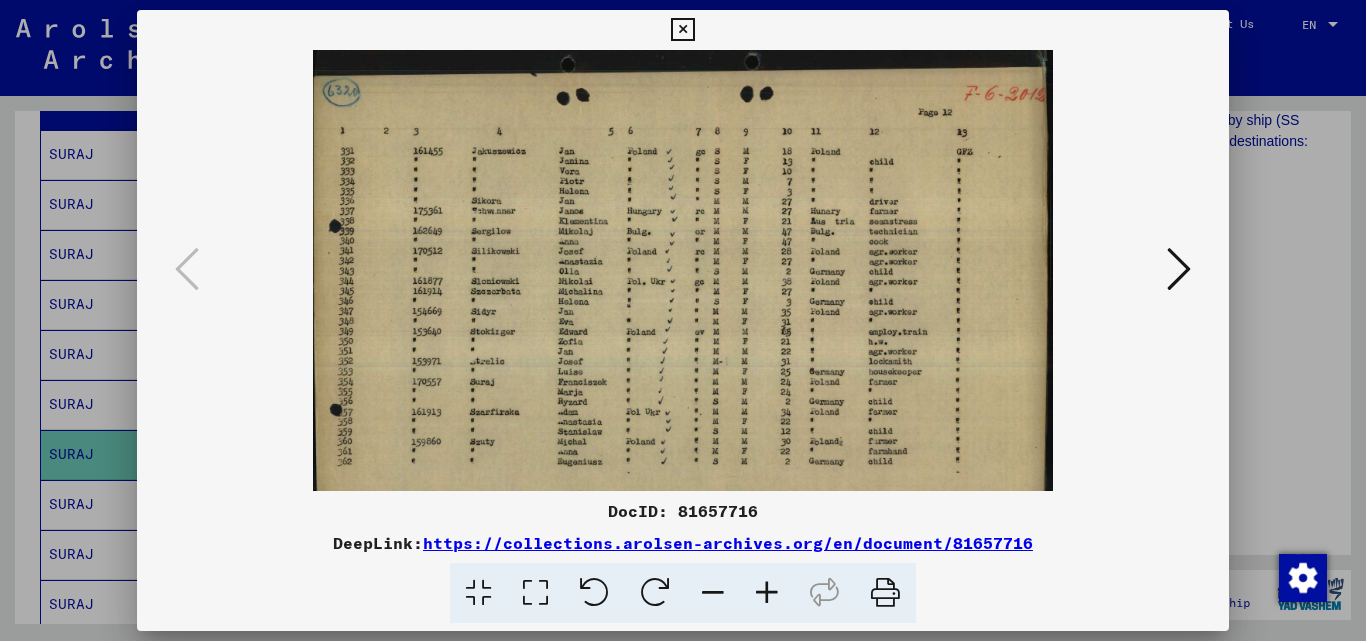 click at bounding box center (767, 593) 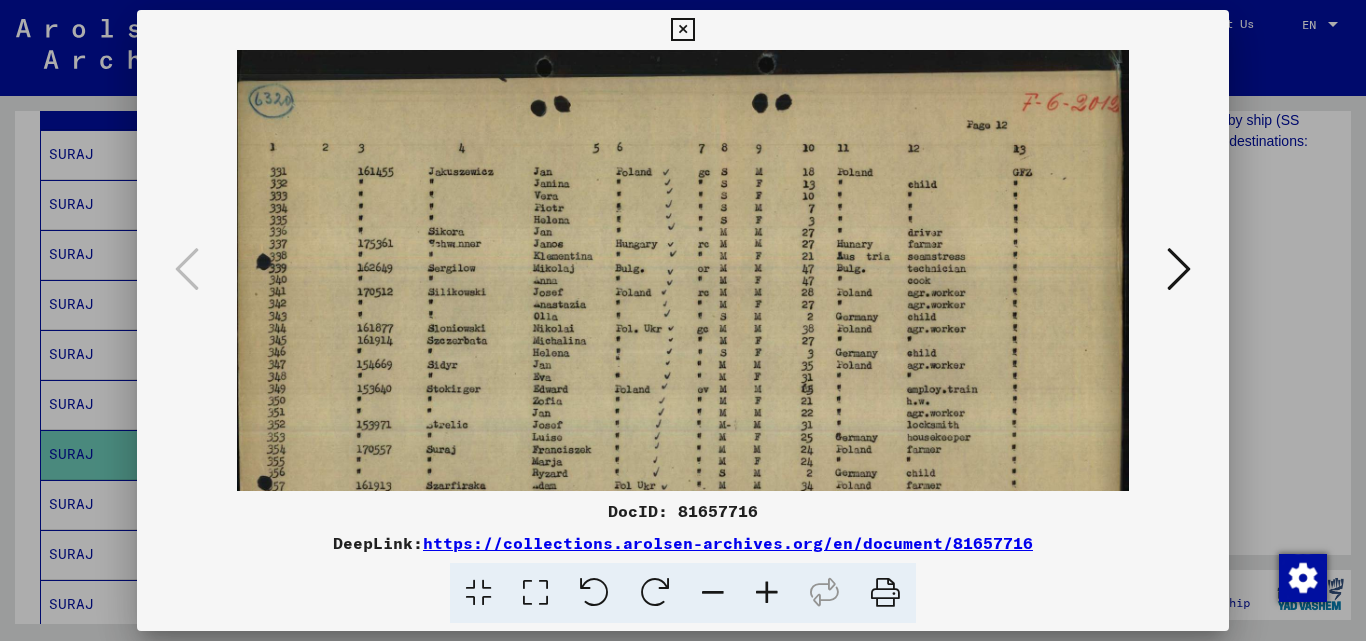 click at bounding box center (767, 593) 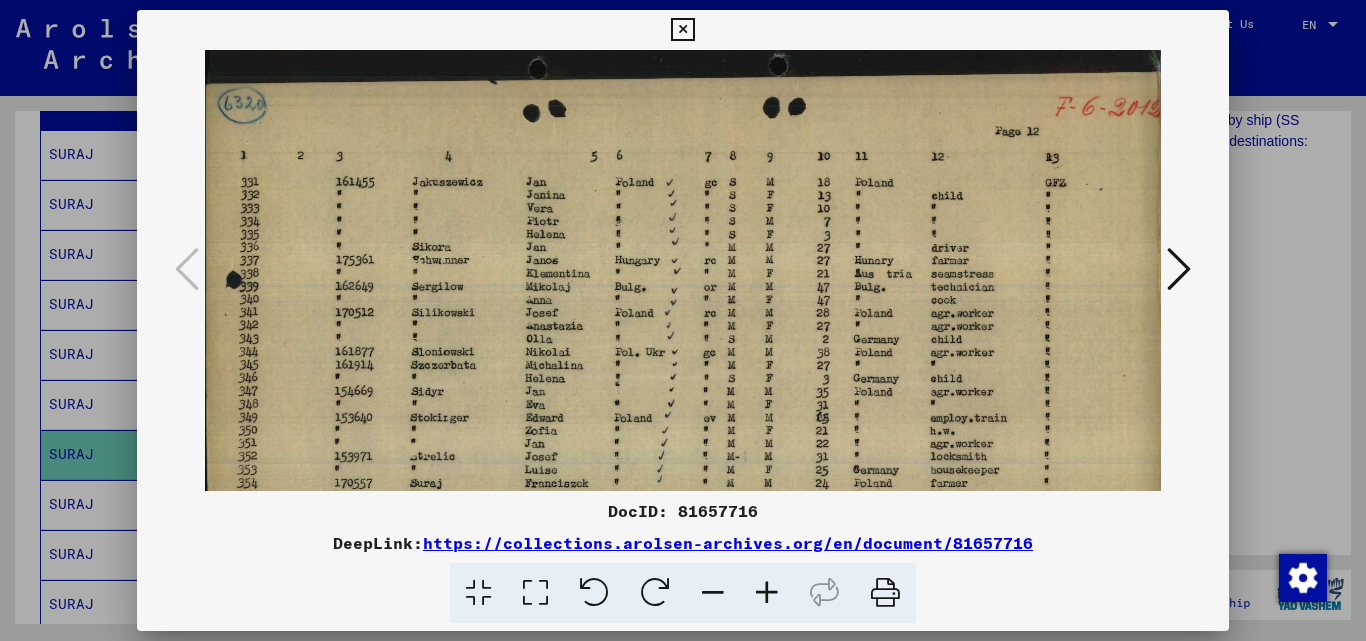 click at bounding box center (767, 593) 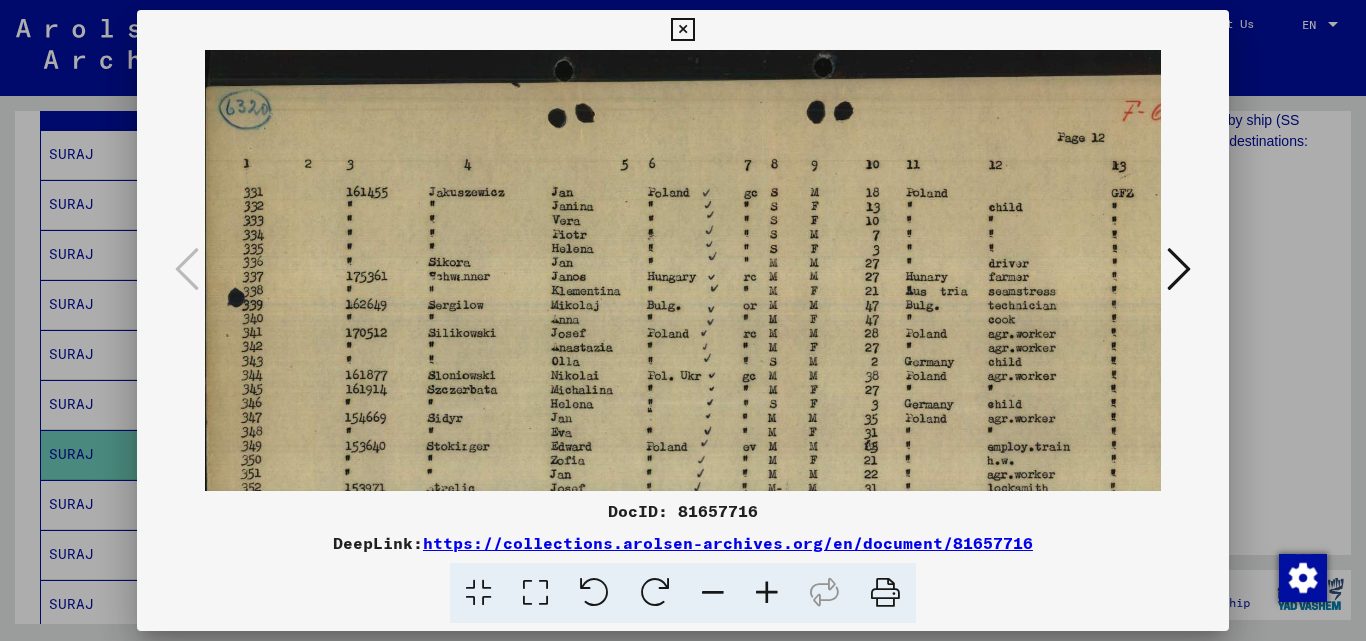 click at bounding box center (767, 593) 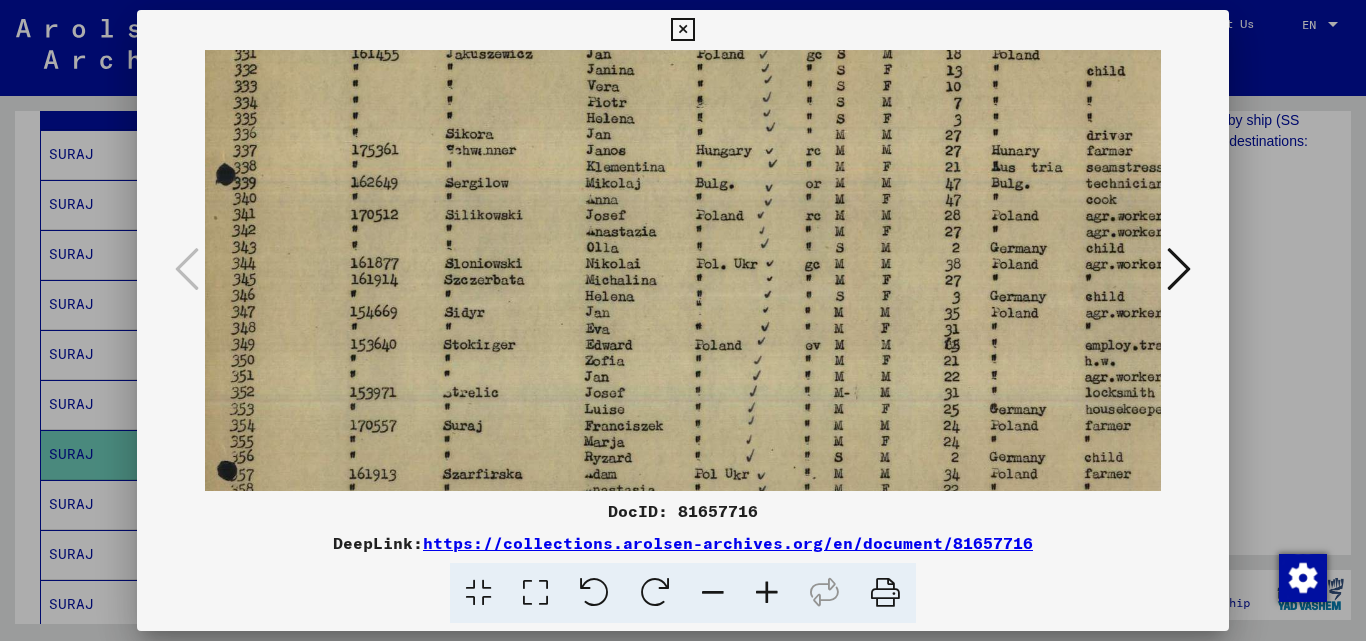 drag, startPoint x: 740, startPoint y: 317, endPoint x: 729, endPoint y: 191, distance: 126.47925 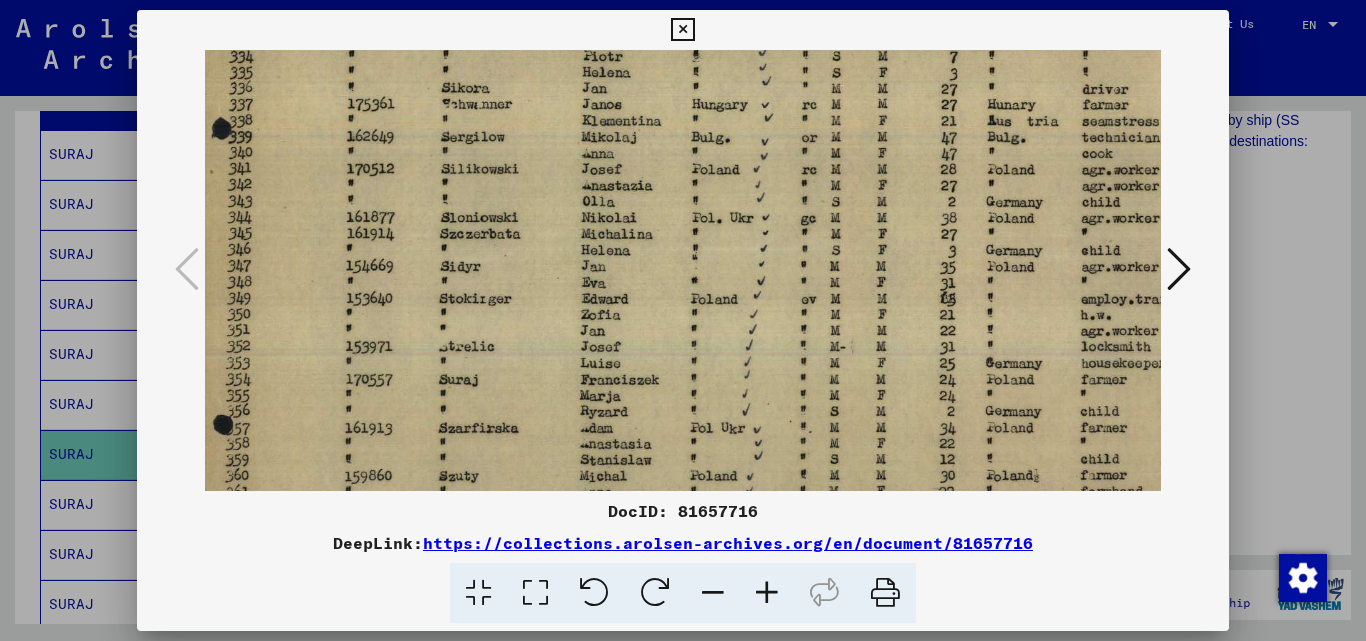 drag, startPoint x: 743, startPoint y: 377, endPoint x: 739, endPoint y: 336, distance: 41.19466 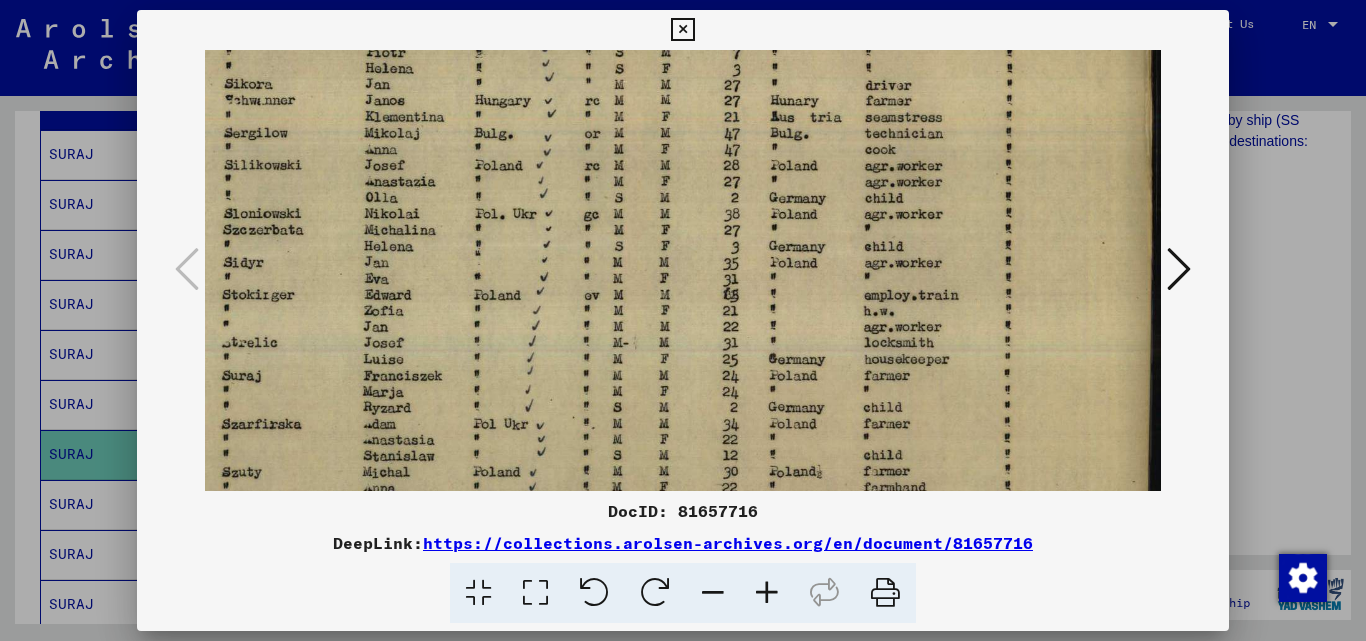 drag, startPoint x: 939, startPoint y: 437, endPoint x: 872, endPoint y: 434, distance: 67.06713 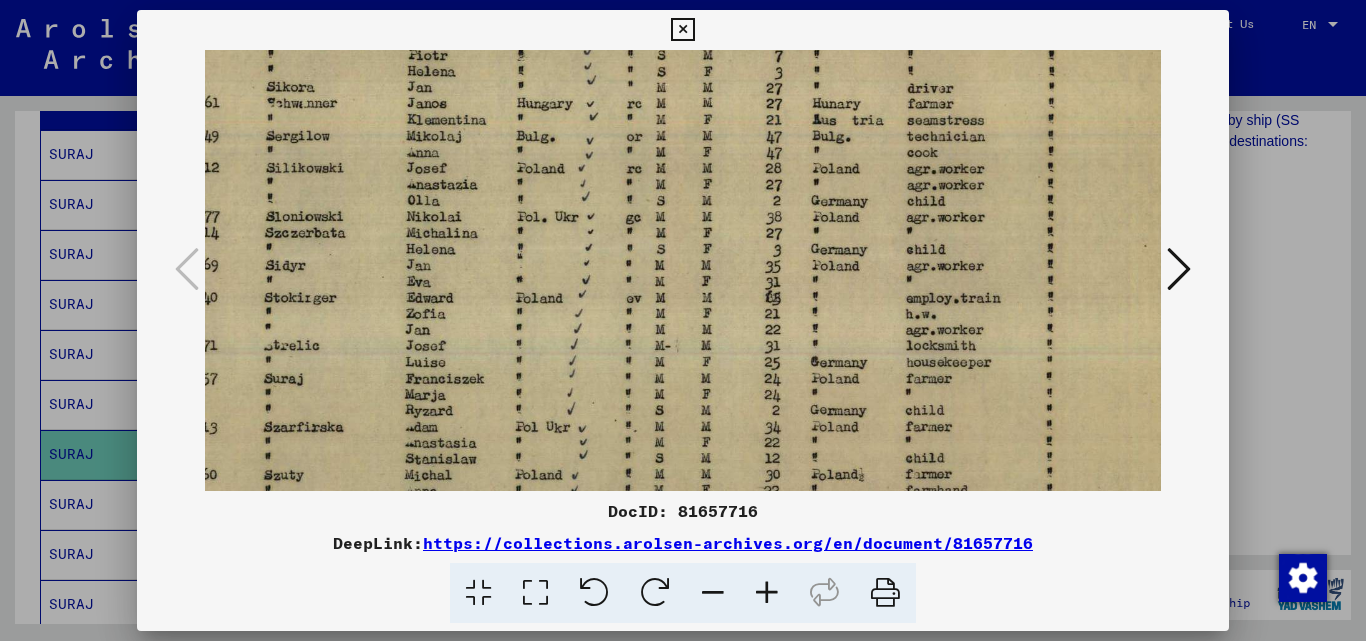 drag, startPoint x: 748, startPoint y: 362, endPoint x: 816, endPoint y: 370, distance: 68.46897 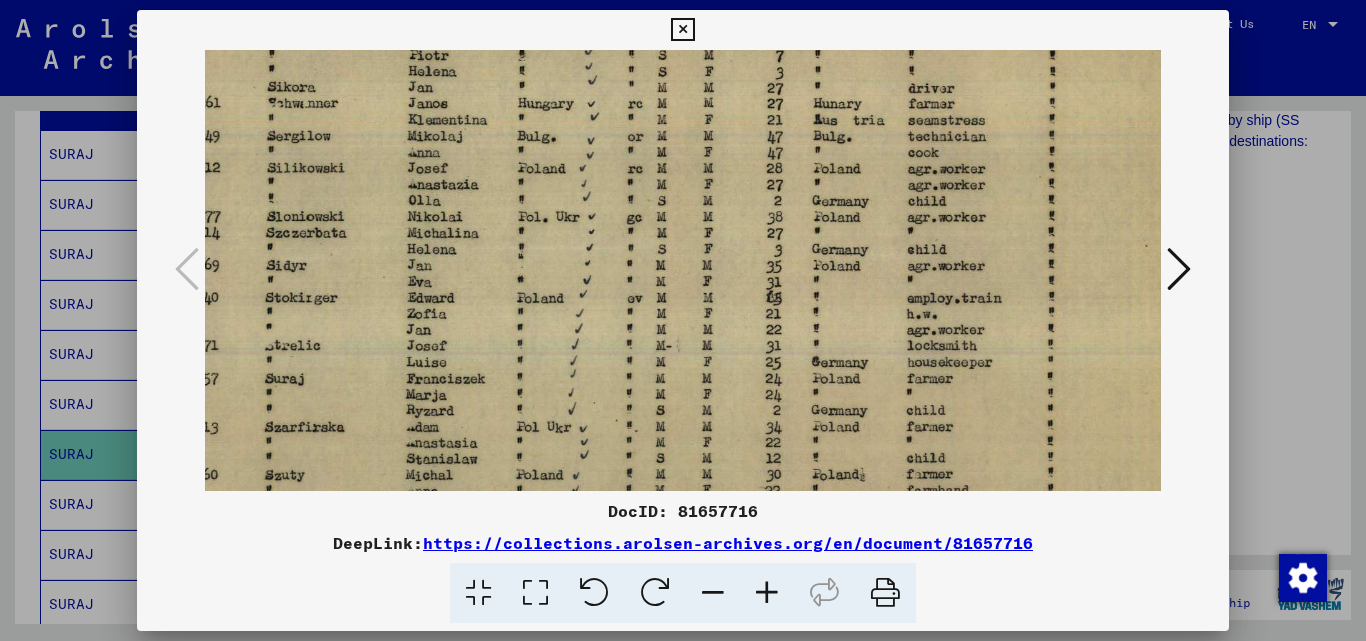 click at bounding box center [683, 320] 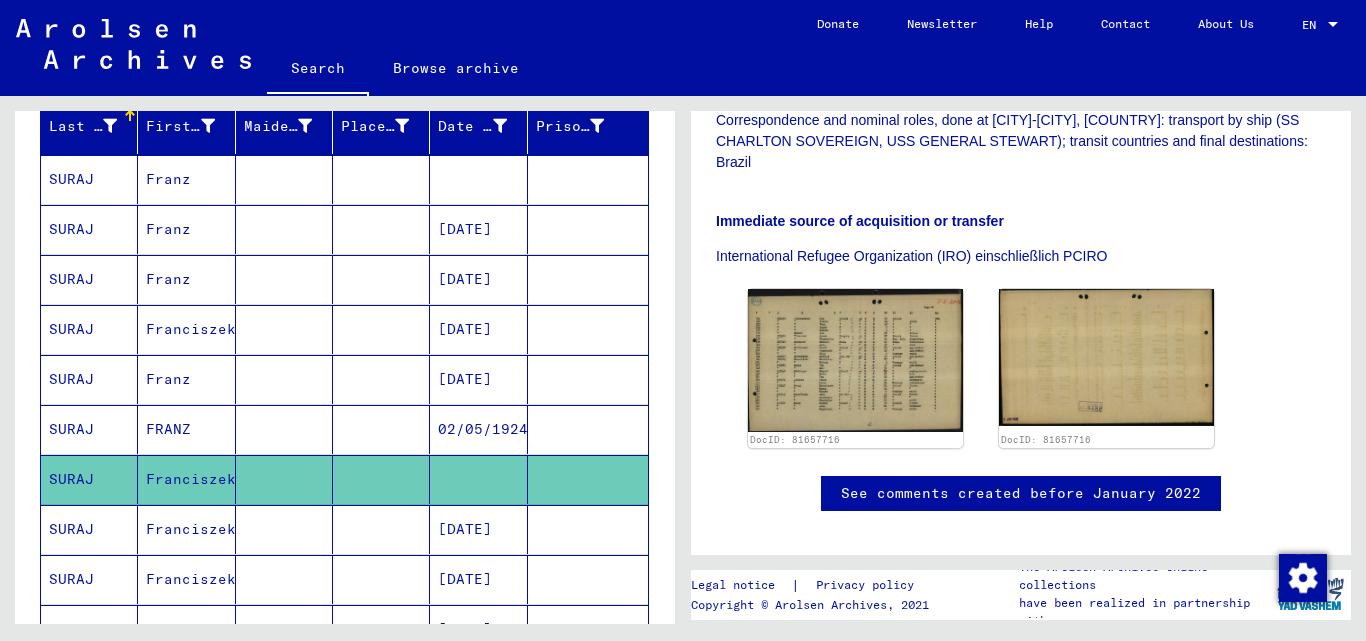 click at bounding box center (284, 479) 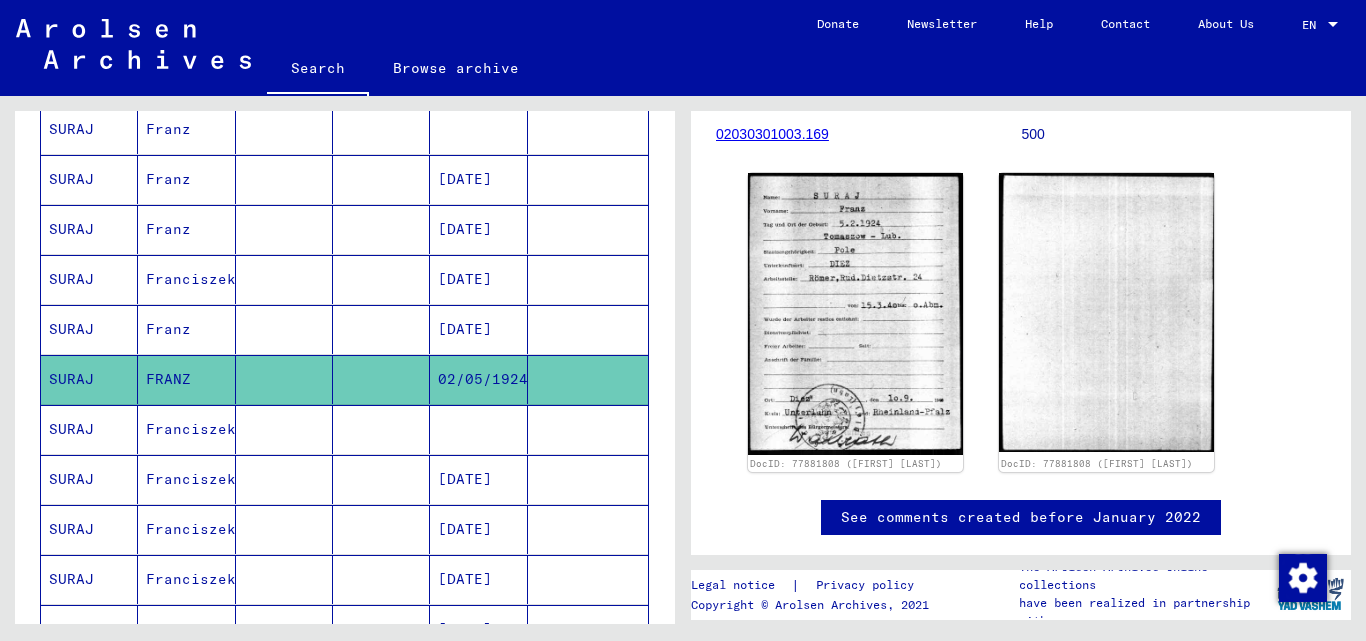 click at bounding box center [381, 329] 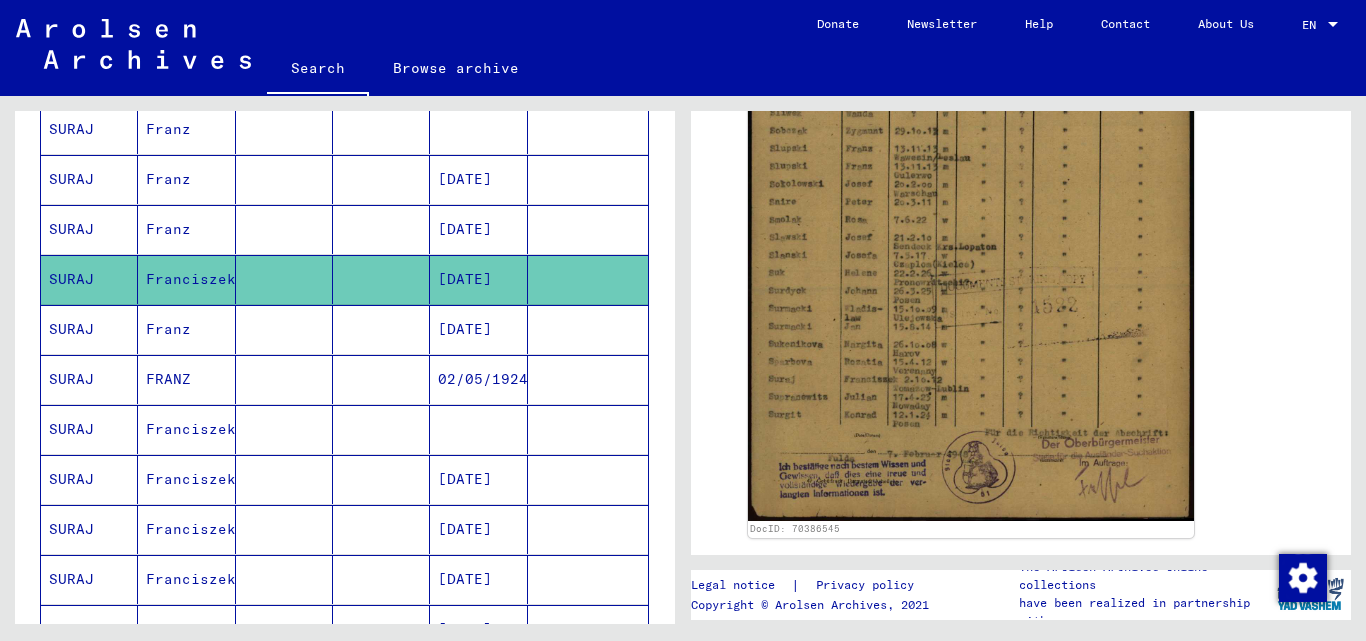 click 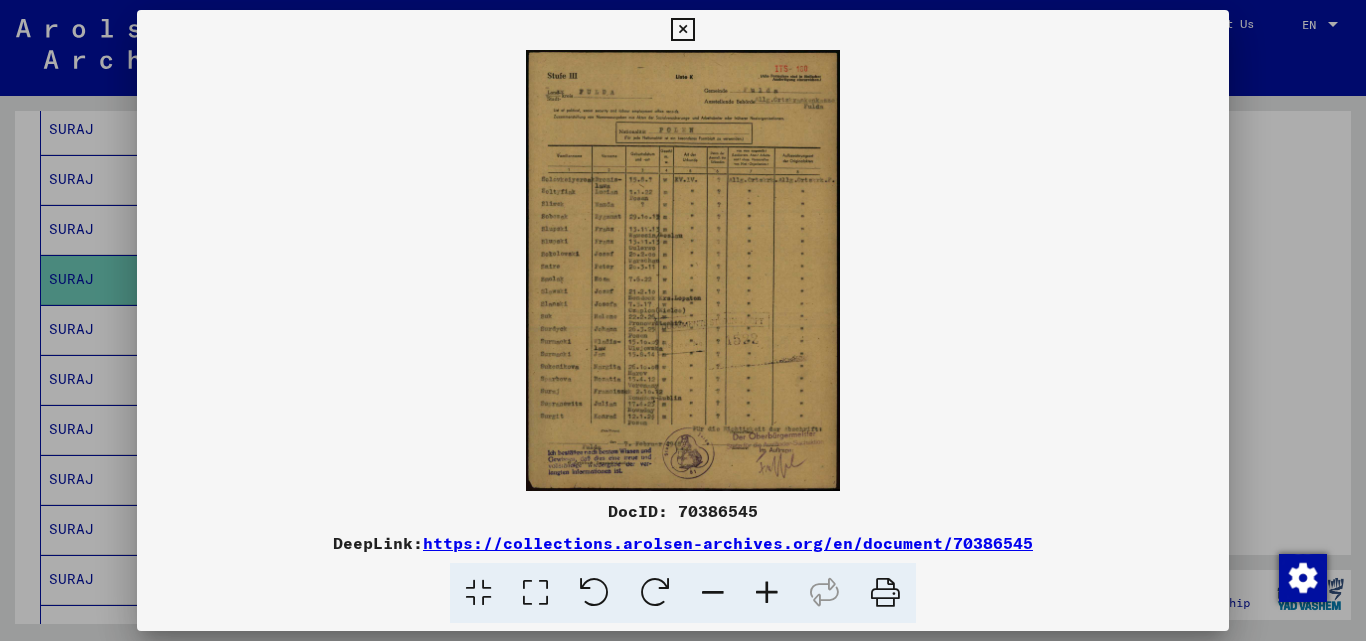 click at bounding box center (767, 593) 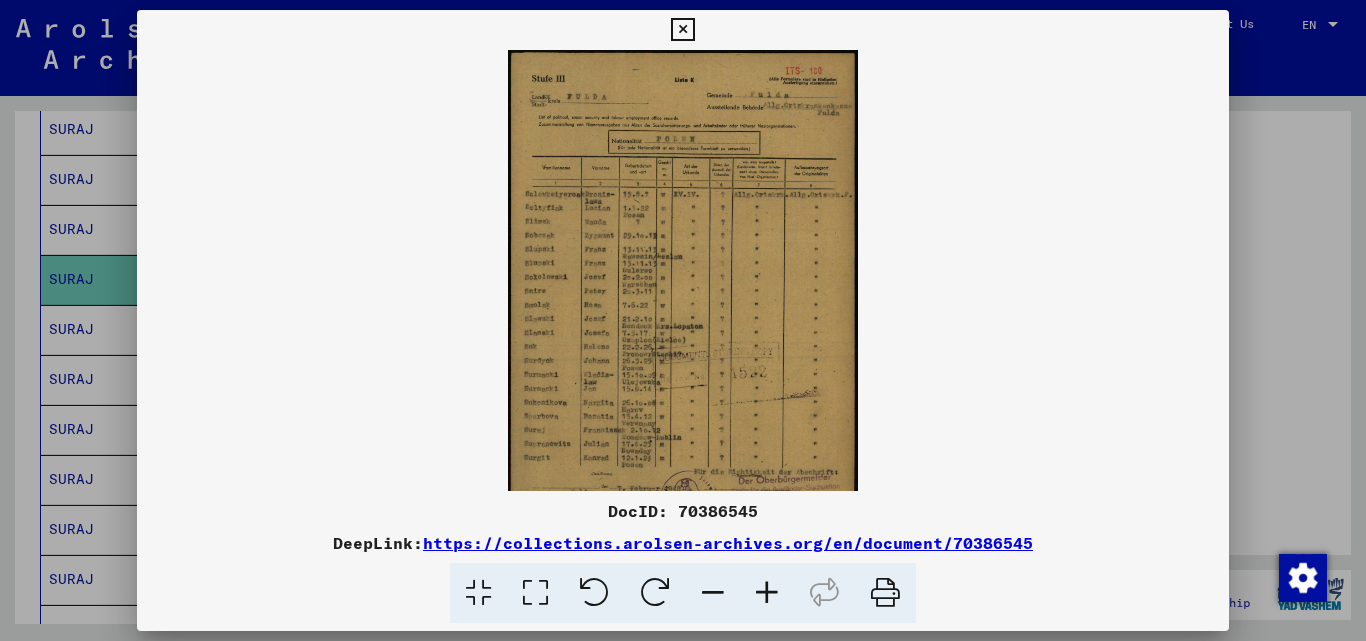 click at bounding box center (767, 593) 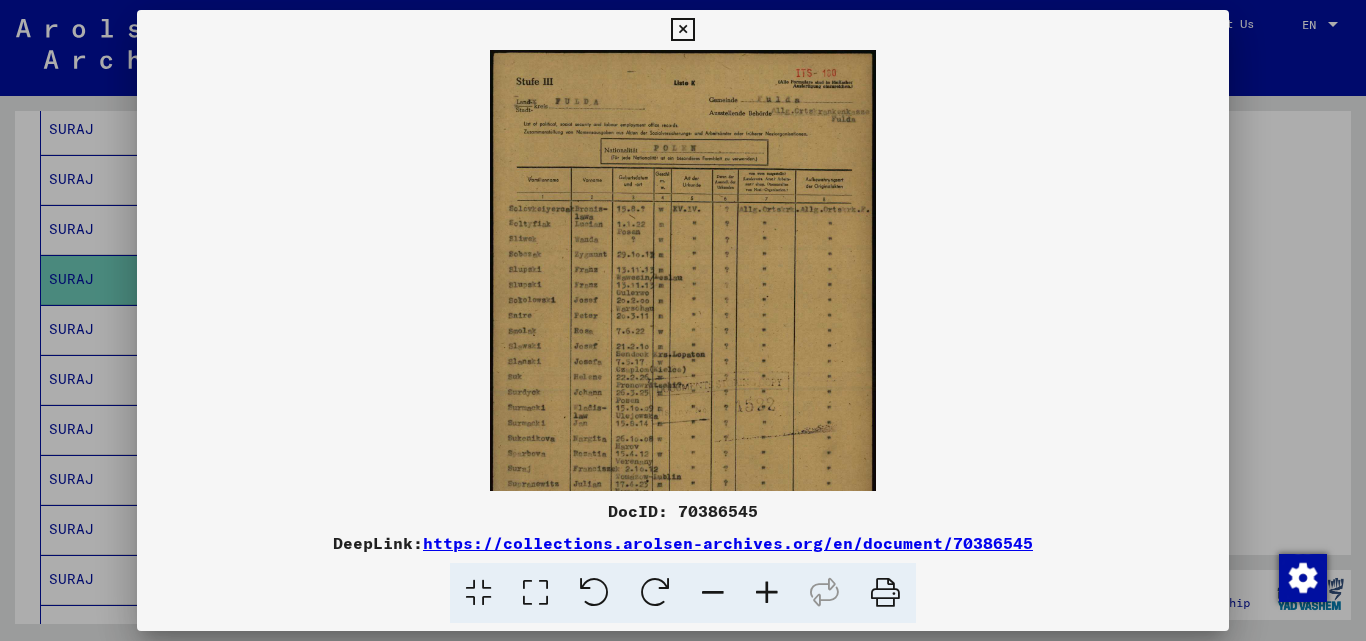 click at bounding box center [767, 593] 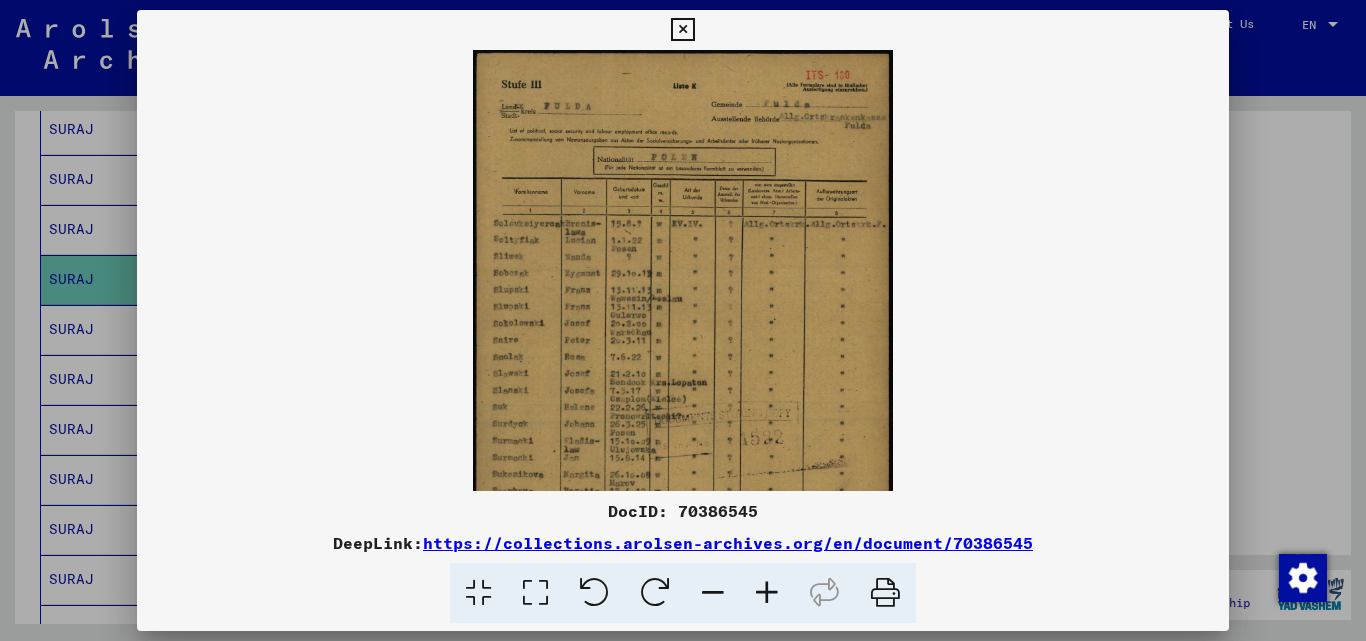click at bounding box center [767, 593] 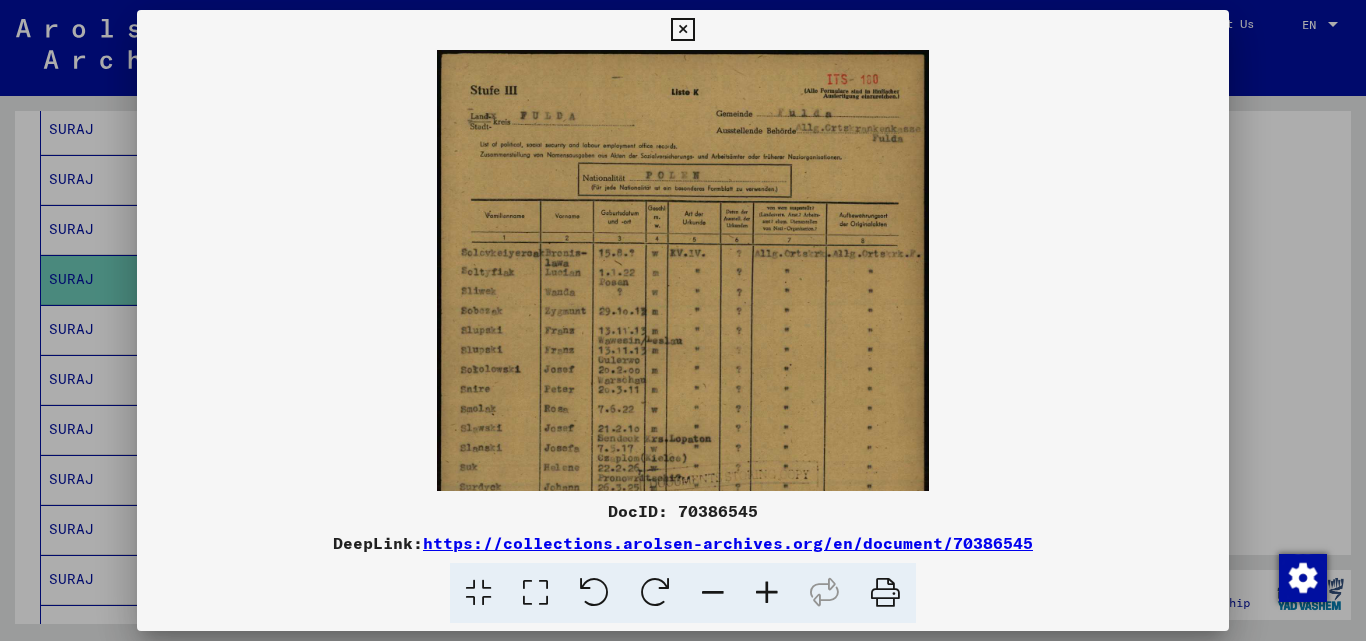 click at bounding box center (767, 593) 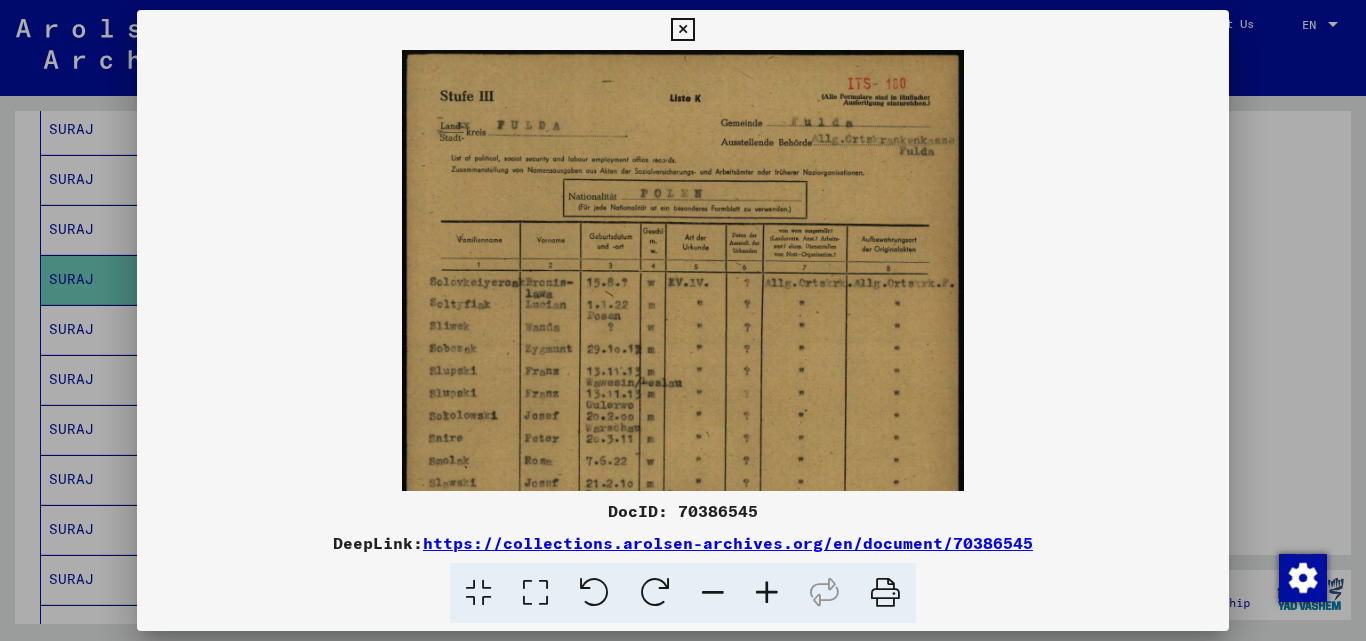click at bounding box center [767, 593] 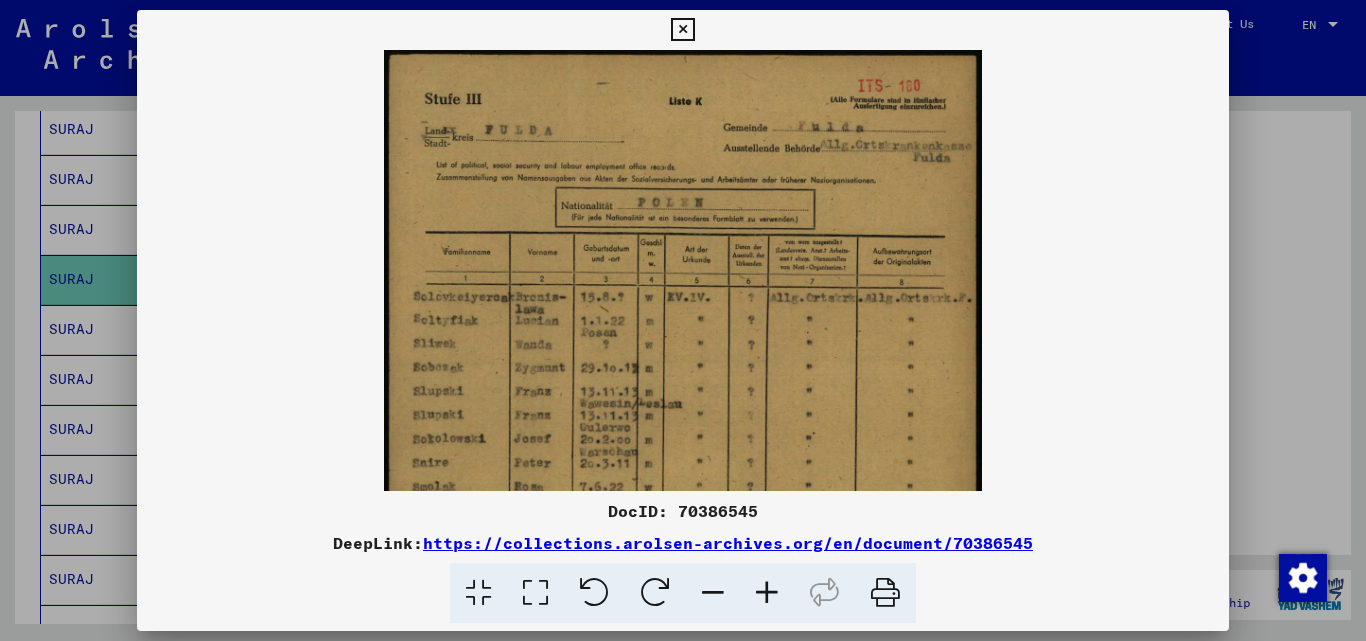 click at bounding box center (767, 593) 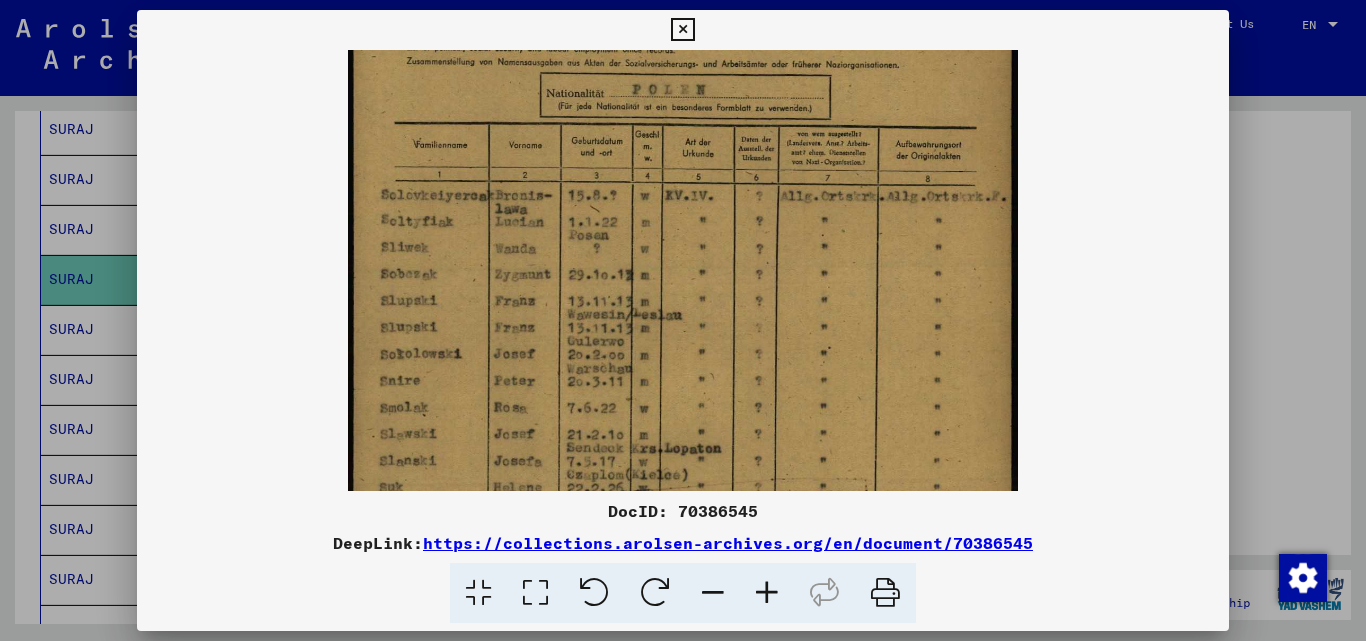 drag, startPoint x: 697, startPoint y: 320, endPoint x: 681, endPoint y: 188, distance: 132.96616 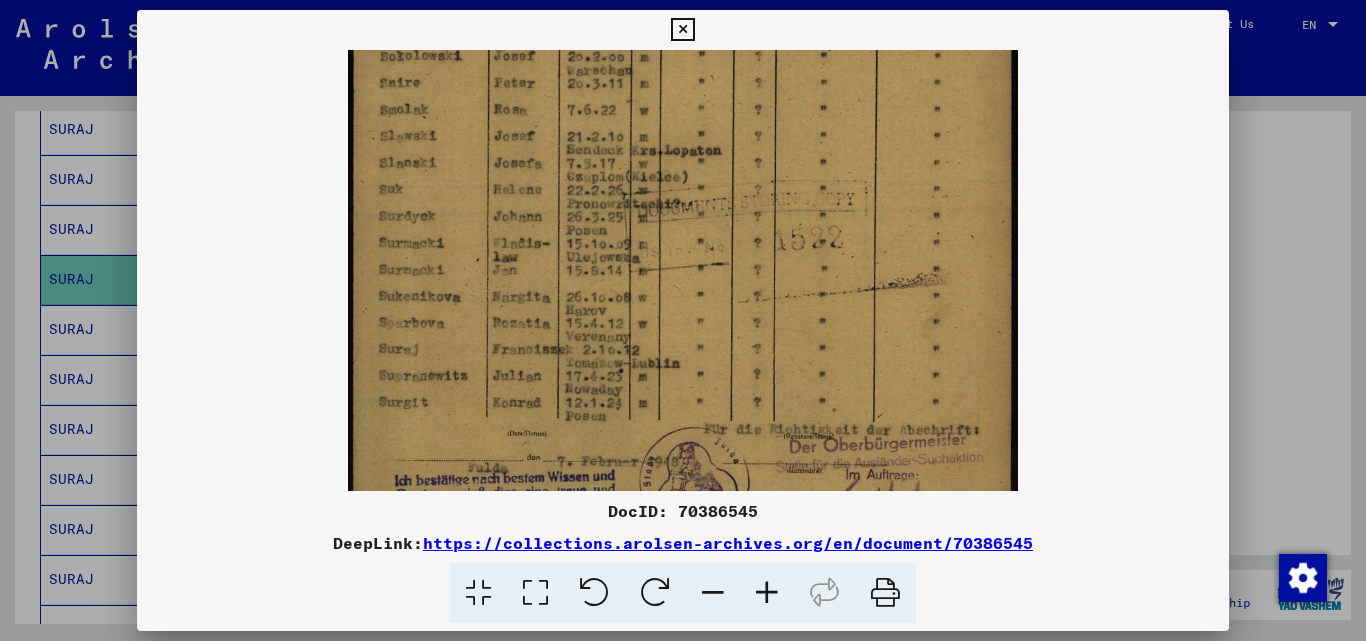 drag, startPoint x: 709, startPoint y: 379, endPoint x: 729, endPoint y: 89, distance: 290.68884 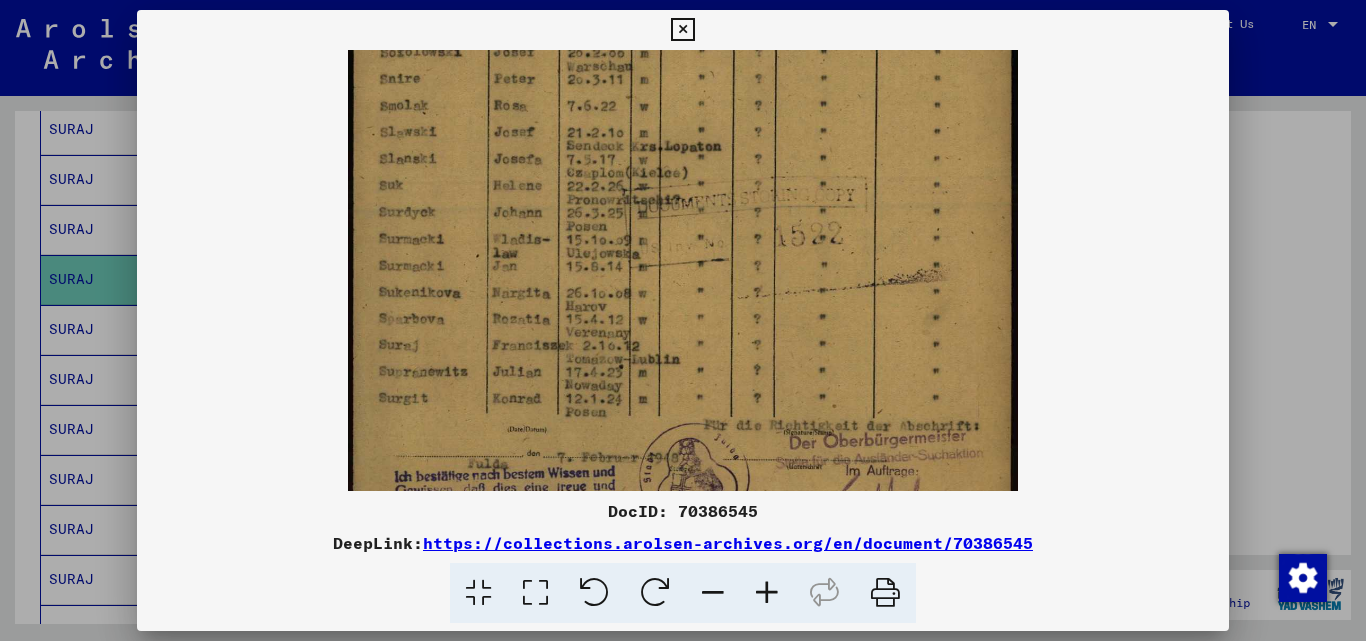 click at bounding box center [683, 320] 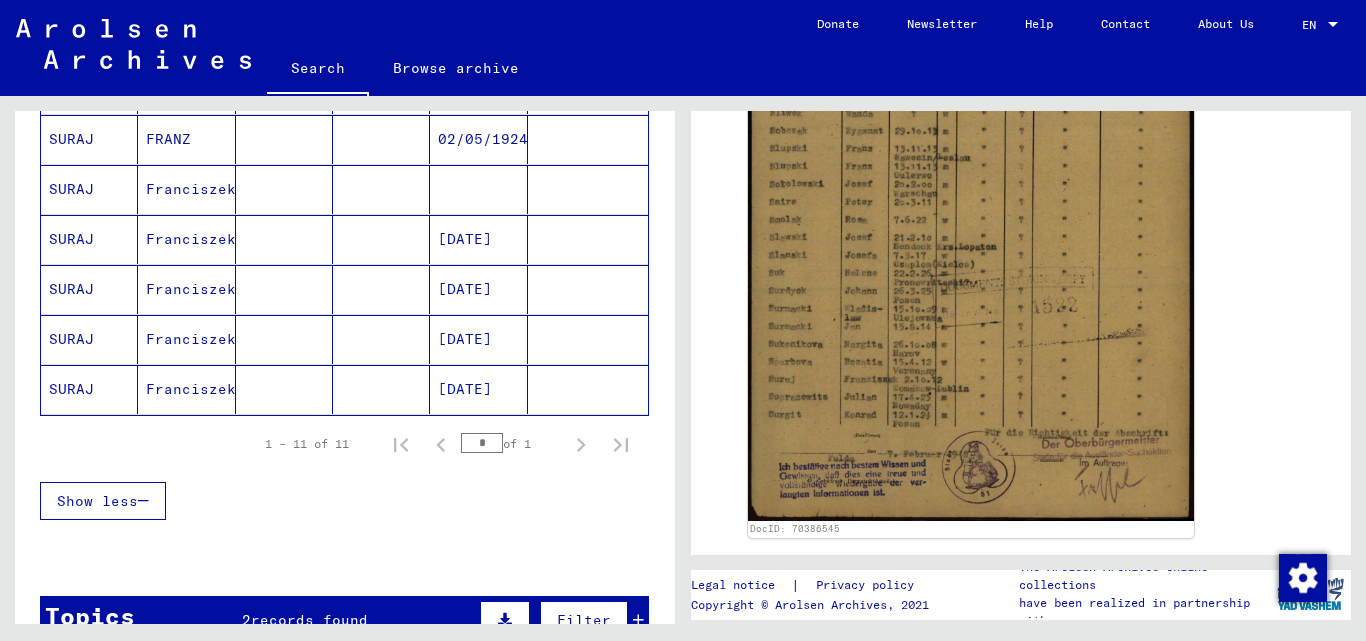 scroll, scrollTop: 550, scrollLeft: 0, axis: vertical 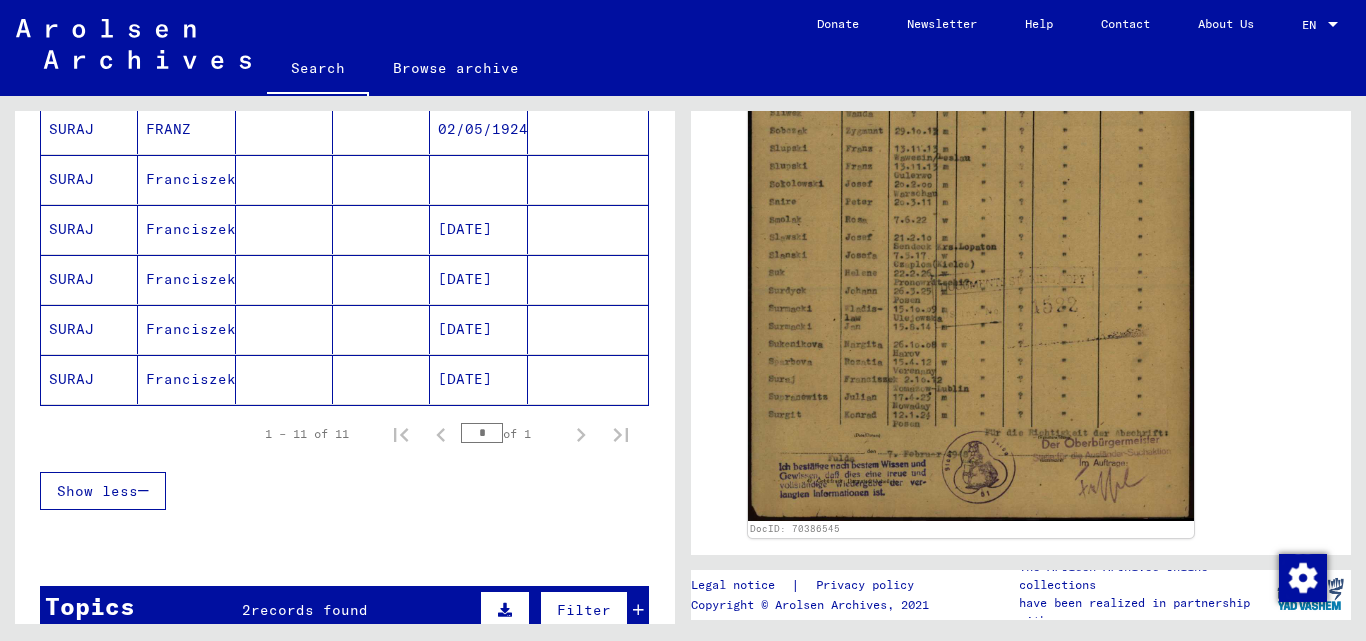 click on "Franciszek" 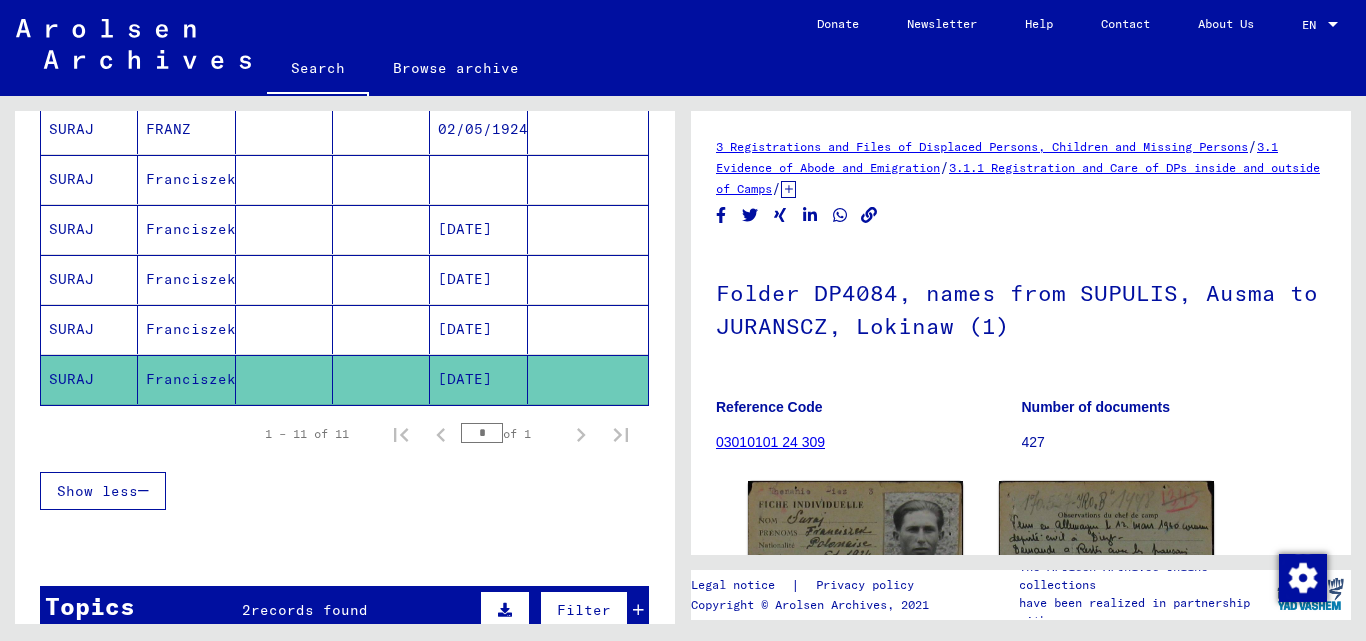 scroll, scrollTop: 0, scrollLeft: 0, axis: both 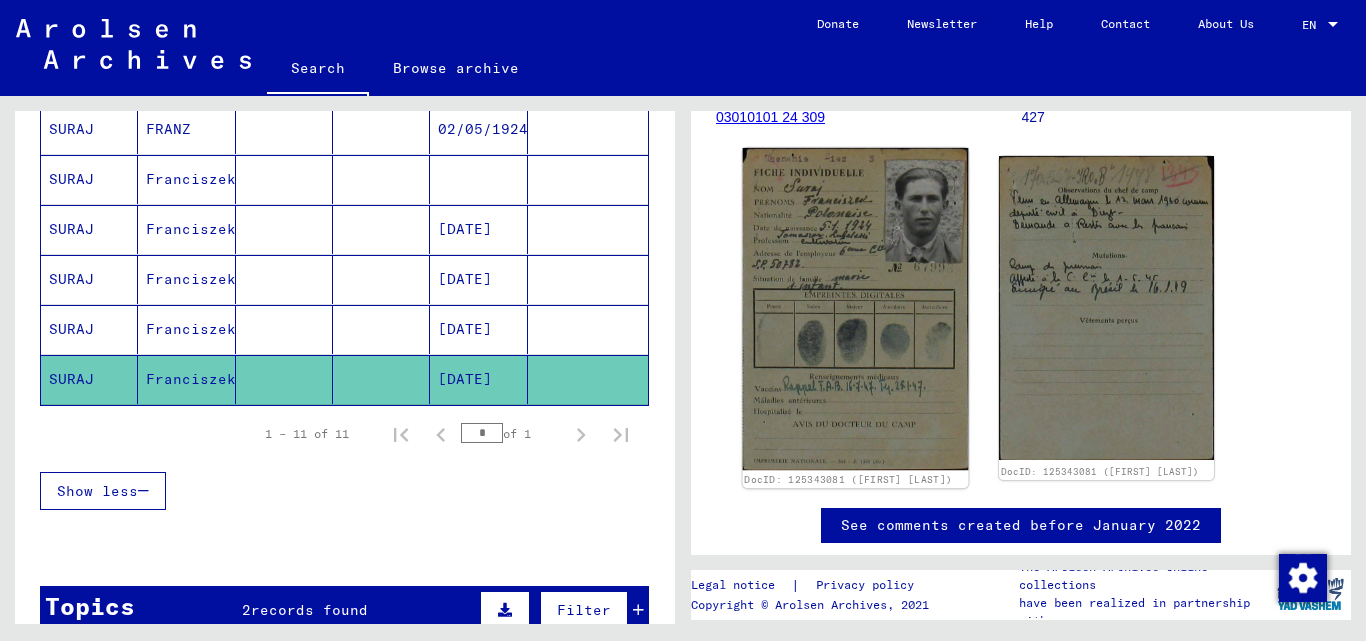 click 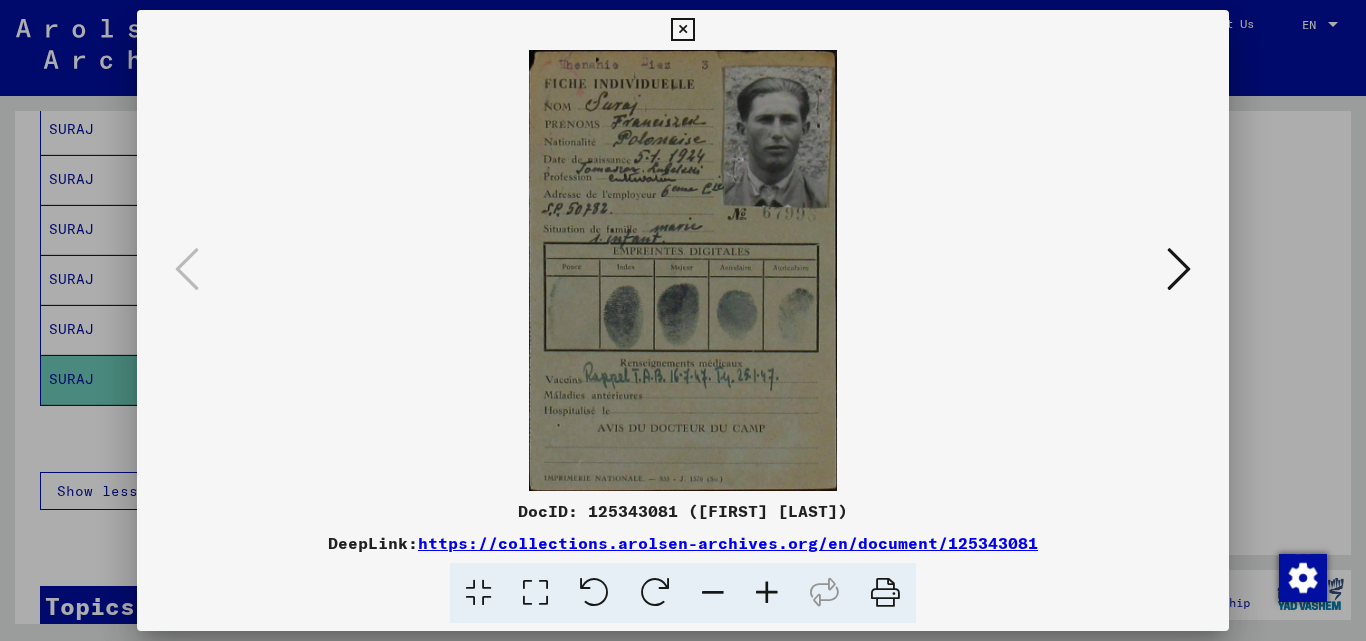 click at bounding box center (767, 593) 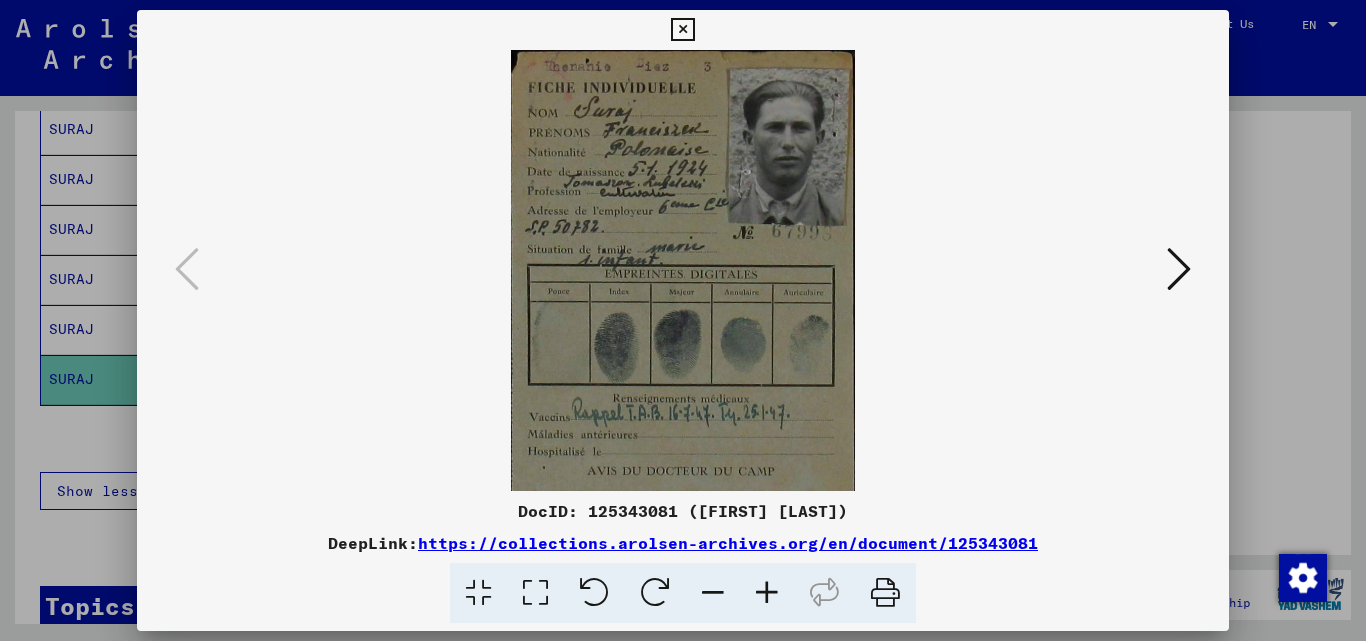 click at bounding box center [767, 593] 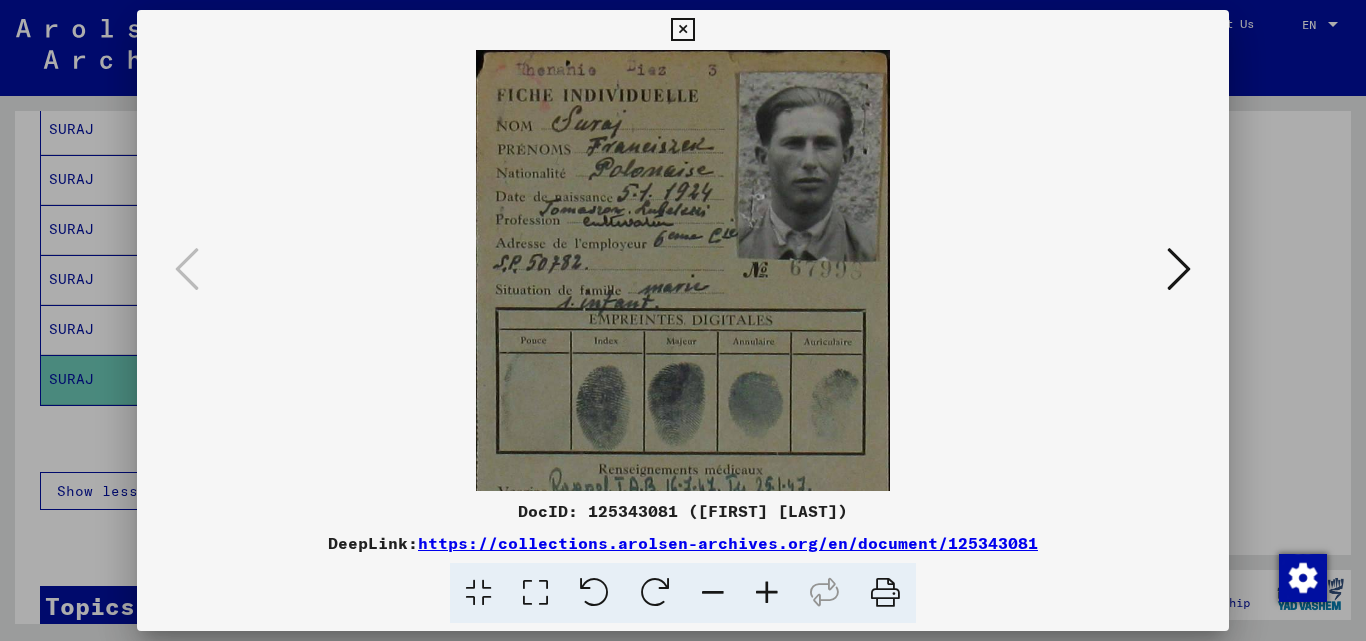 click at bounding box center [767, 593] 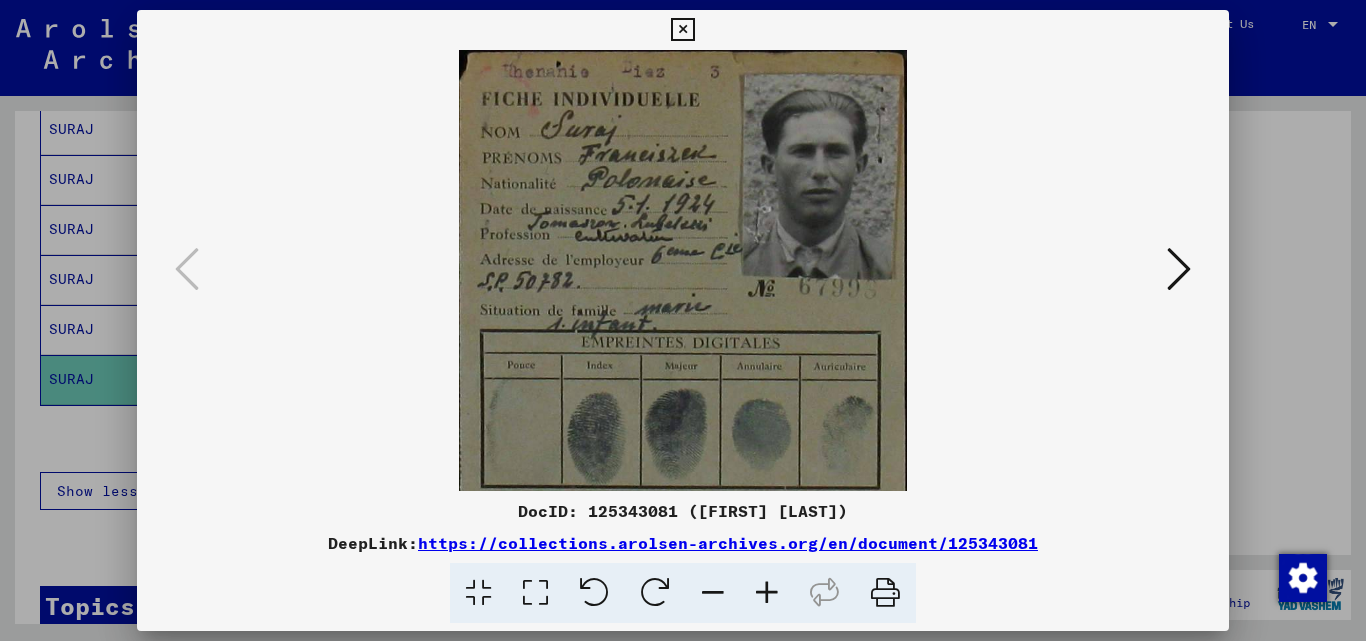 click at bounding box center [767, 593] 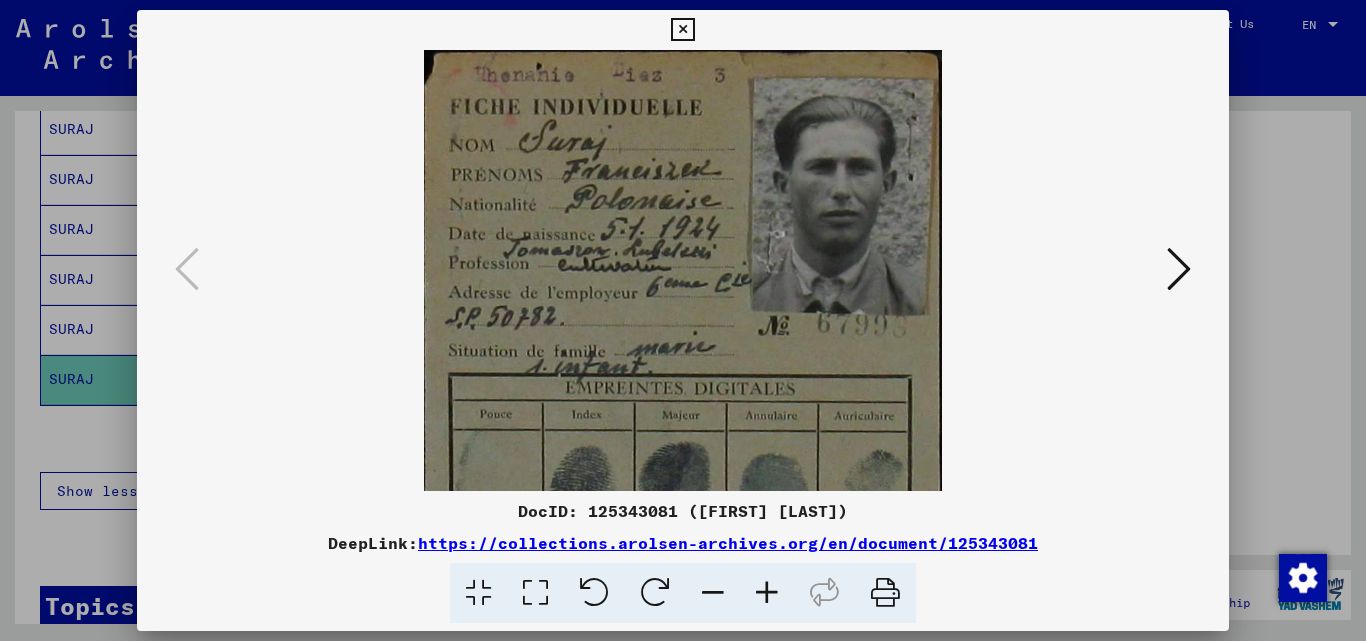 click at bounding box center (767, 593) 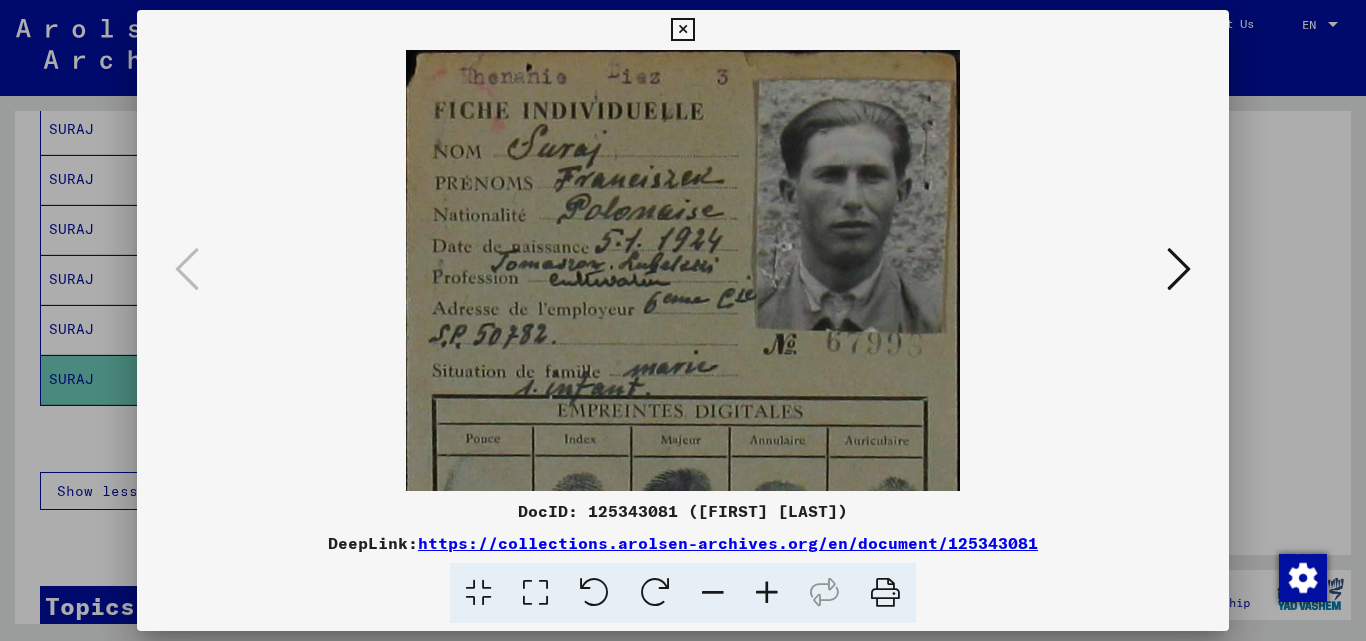 click at bounding box center [1179, 269] 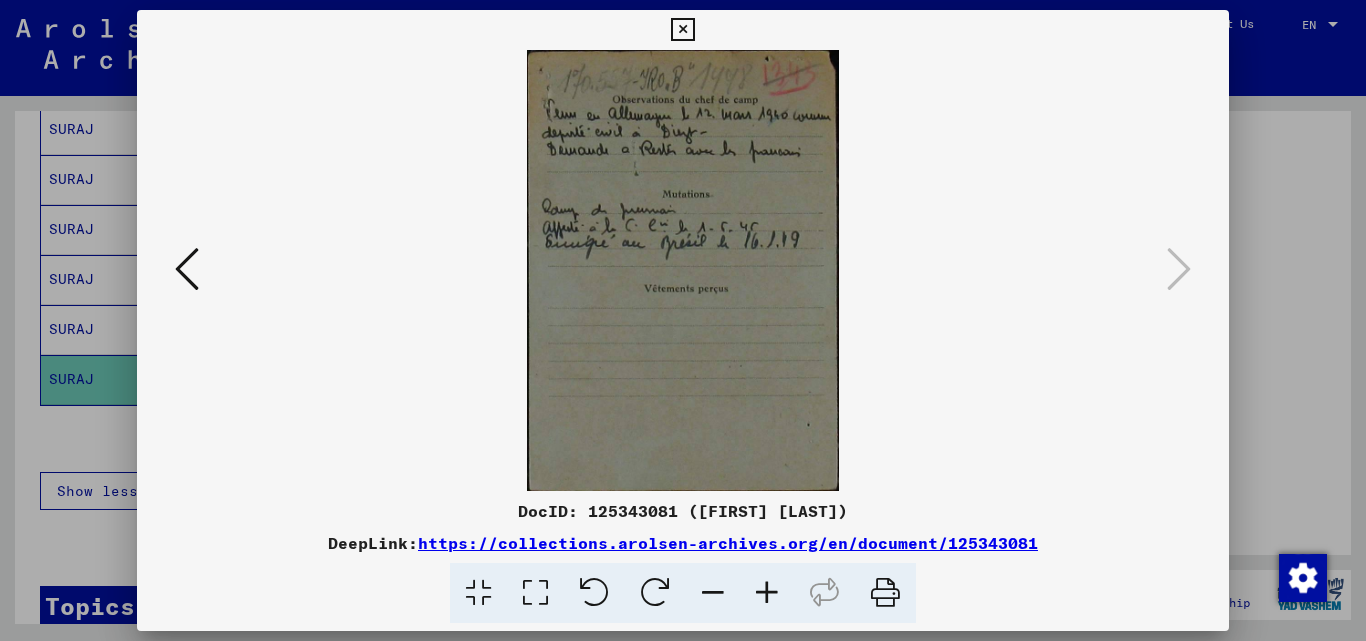 click at bounding box center [767, 593] 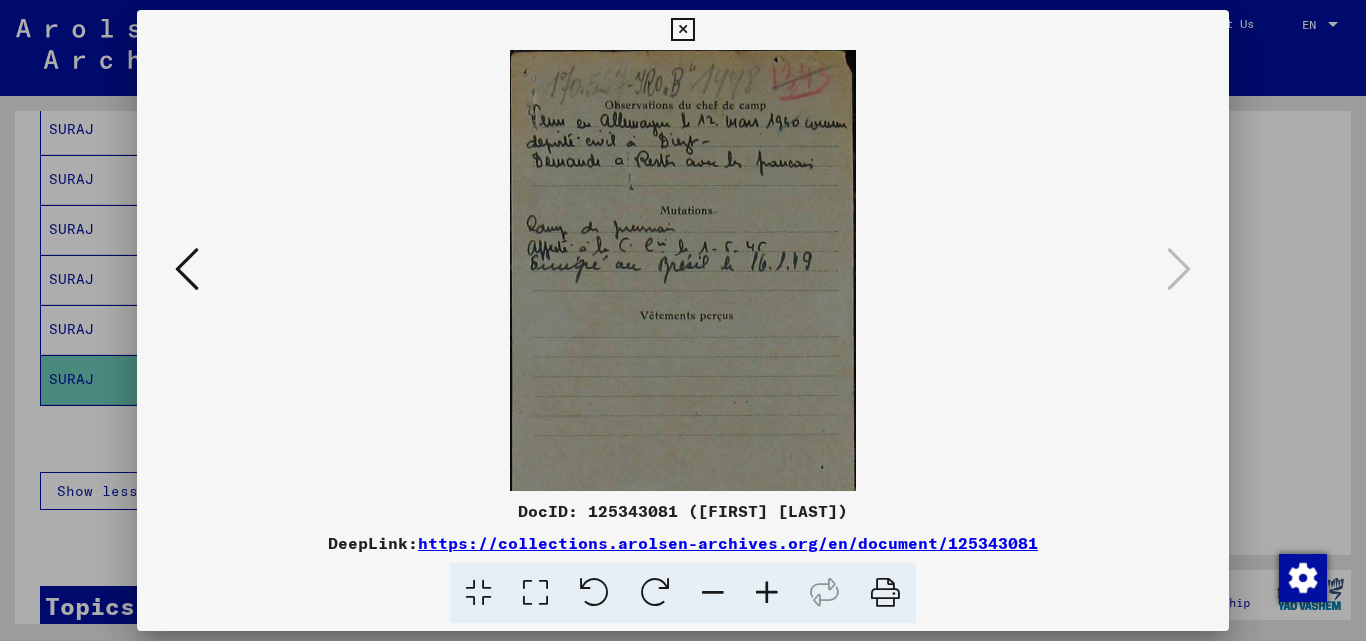 click at bounding box center (767, 593) 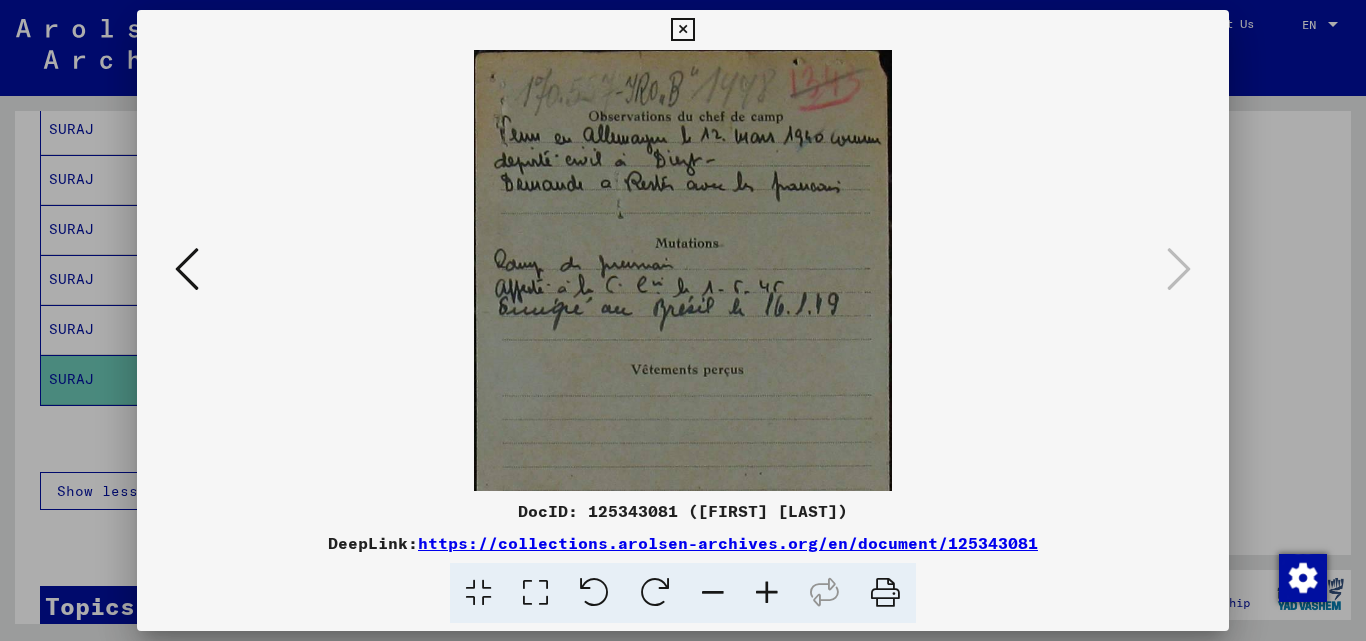 click at bounding box center [767, 593] 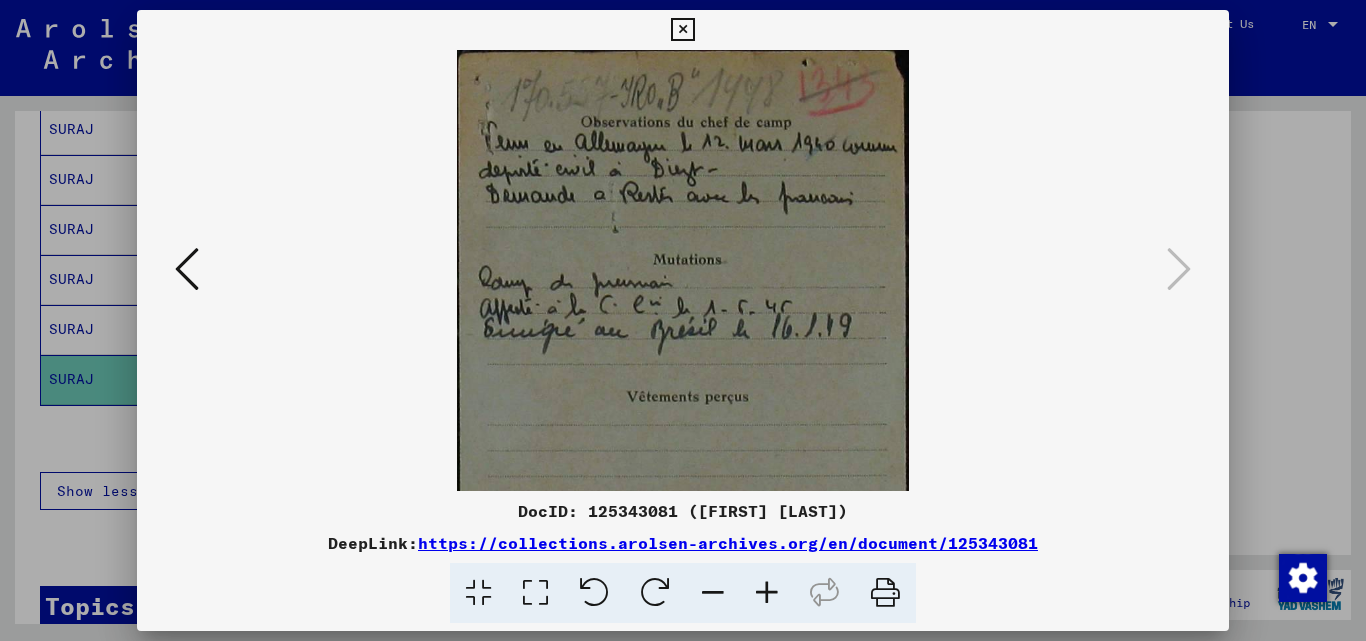 click at bounding box center (767, 593) 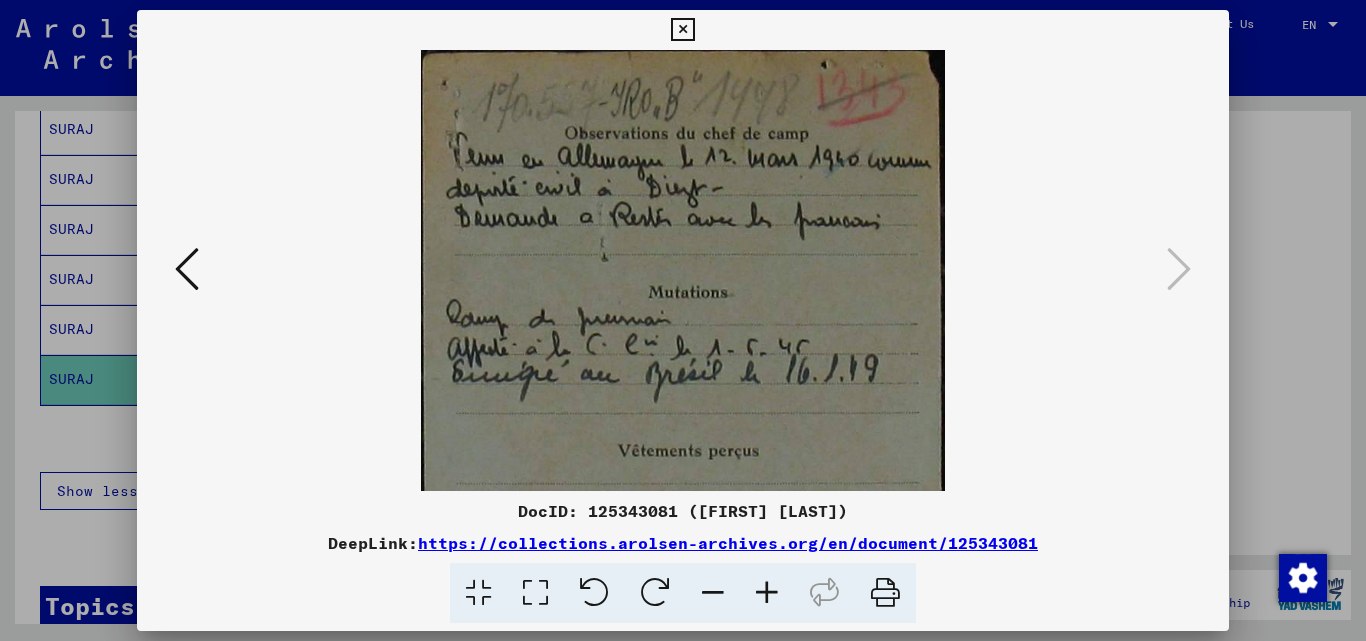 click at bounding box center (767, 593) 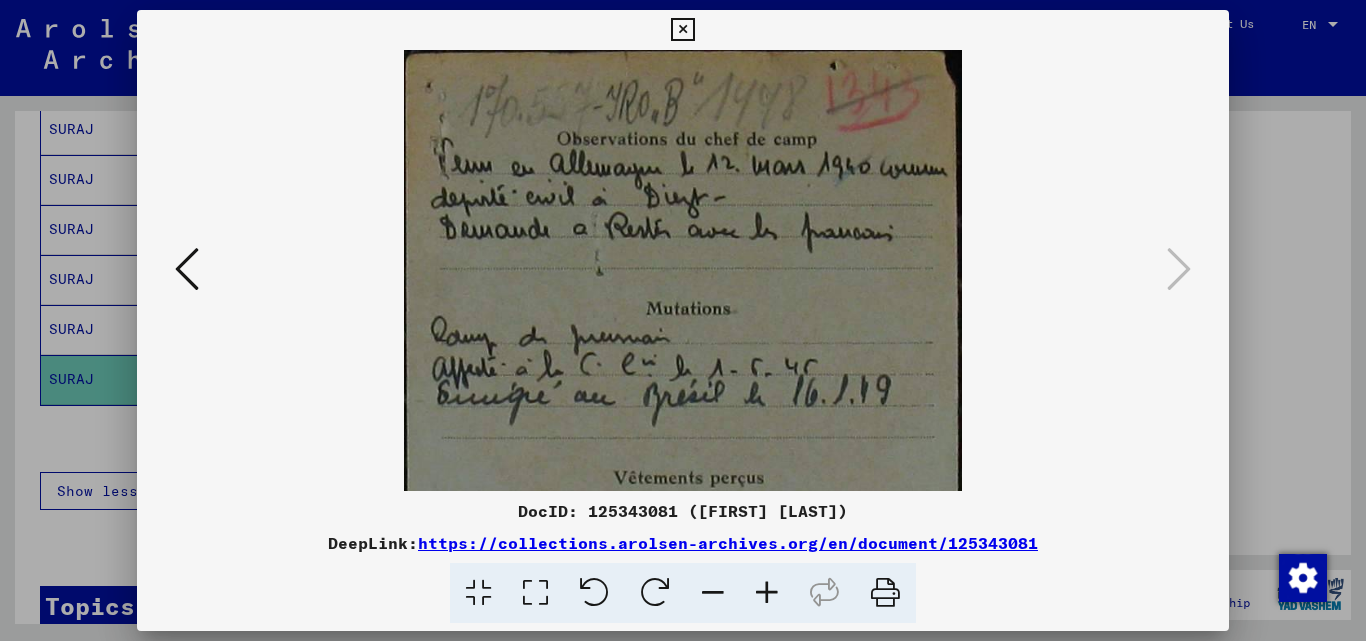 click at bounding box center [767, 593] 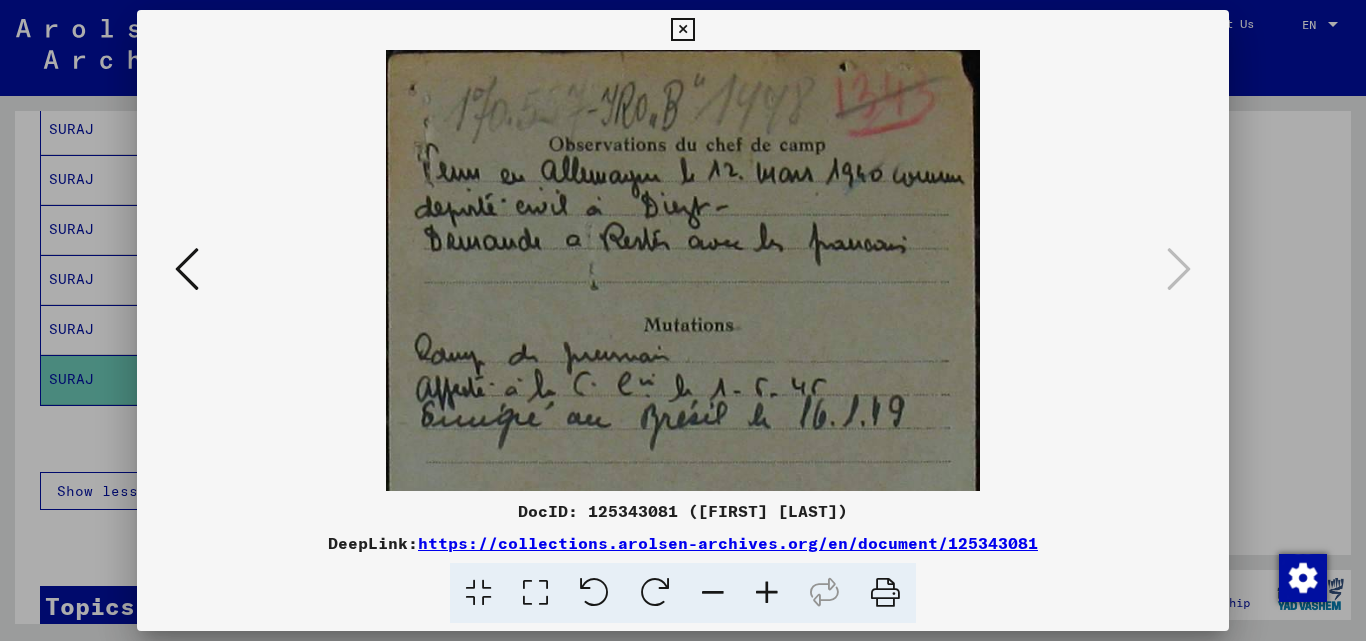 click at bounding box center [683, 320] 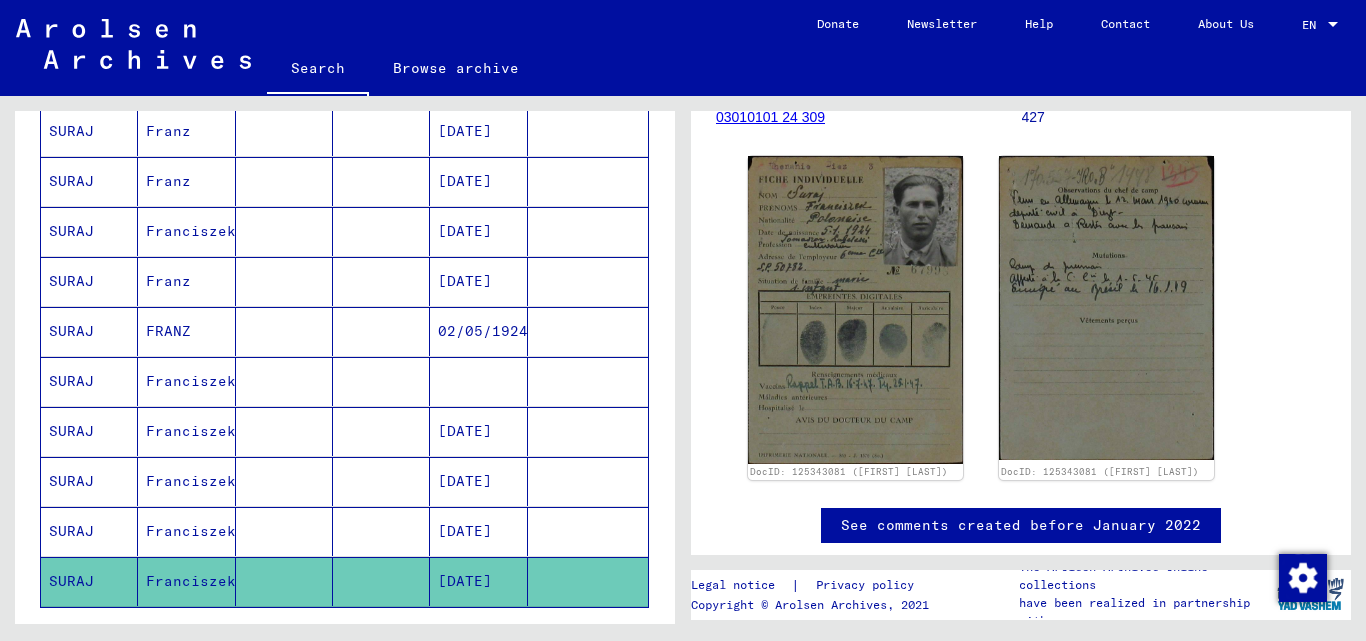 scroll, scrollTop: 325, scrollLeft: 0, axis: vertical 